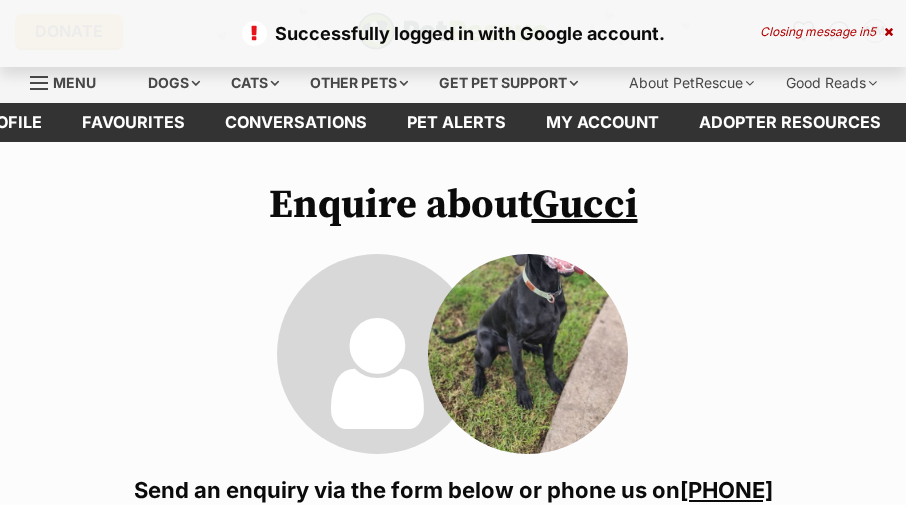 scroll, scrollTop: 0, scrollLeft: 0, axis: both 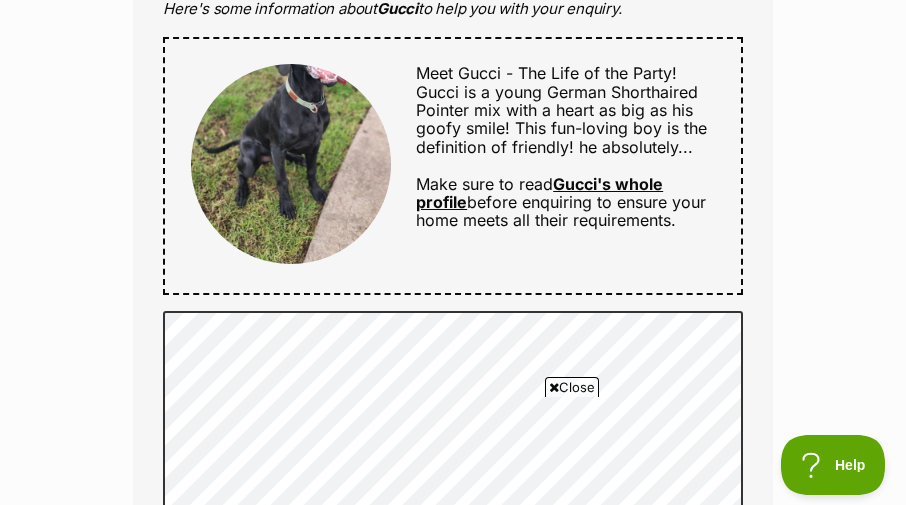 click on "Close" at bounding box center (572, 387) 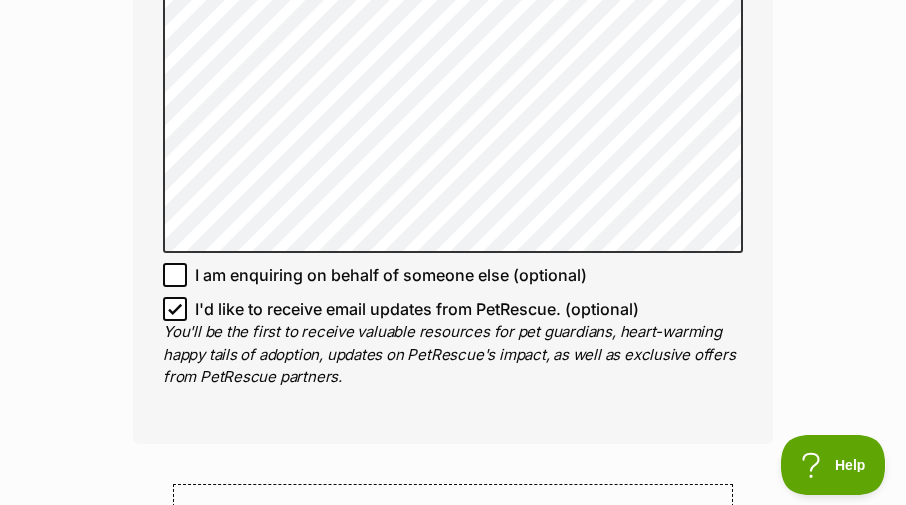 scroll, scrollTop: 1500, scrollLeft: 0, axis: vertical 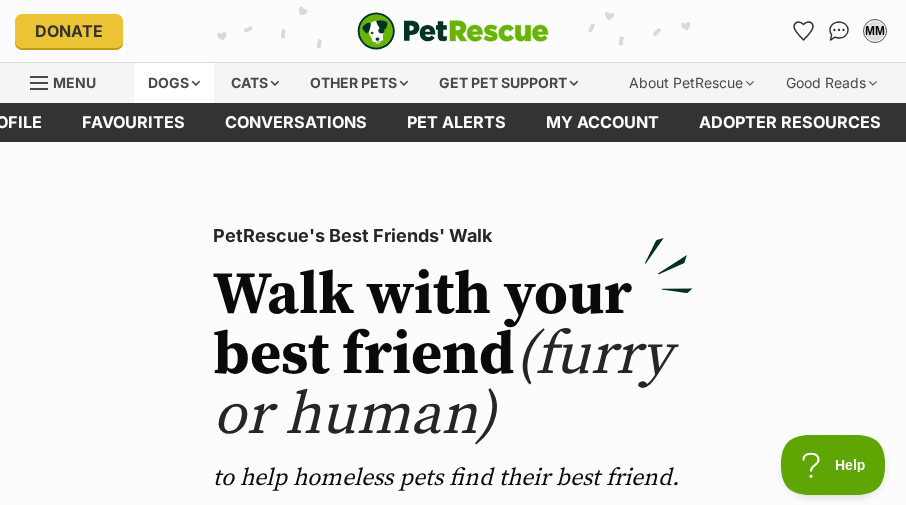 click on "Dogs" at bounding box center [174, 83] 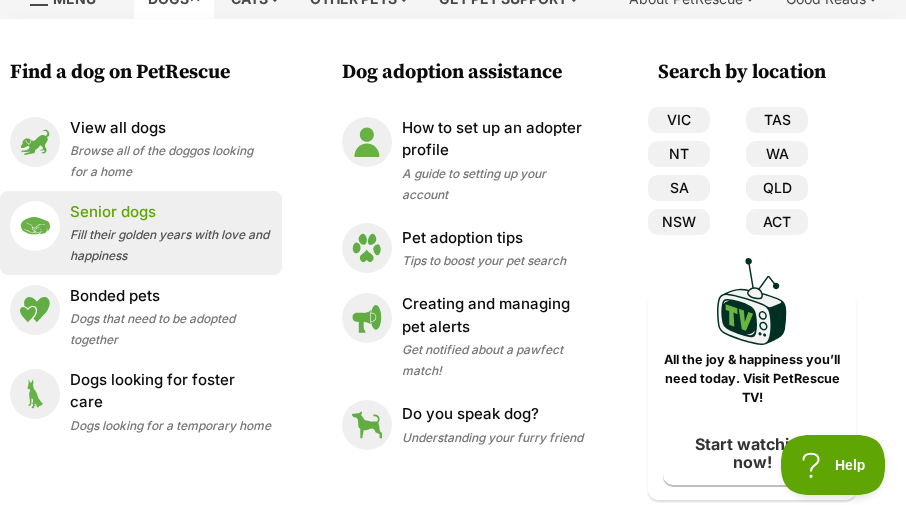 scroll, scrollTop: 200, scrollLeft: 0, axis: vertical 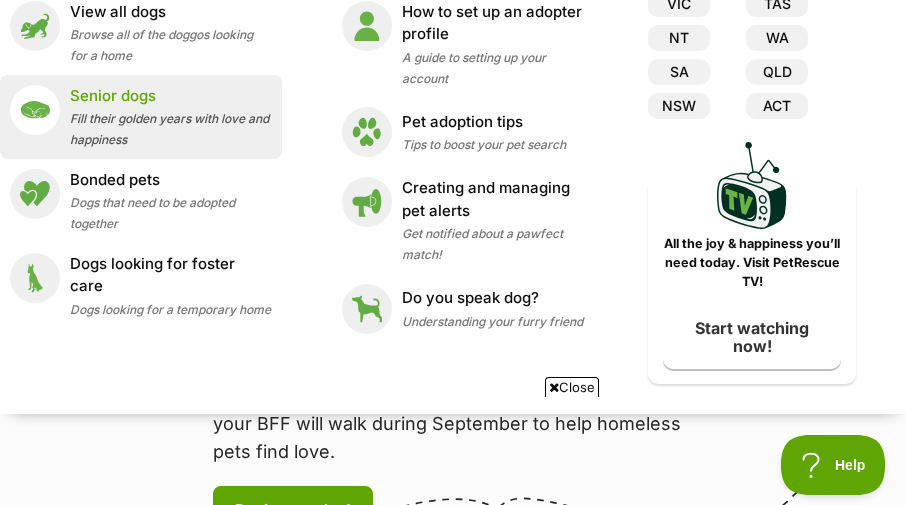 click on "Fill their golden years with love and happiness" at bounding box center (169, 129) 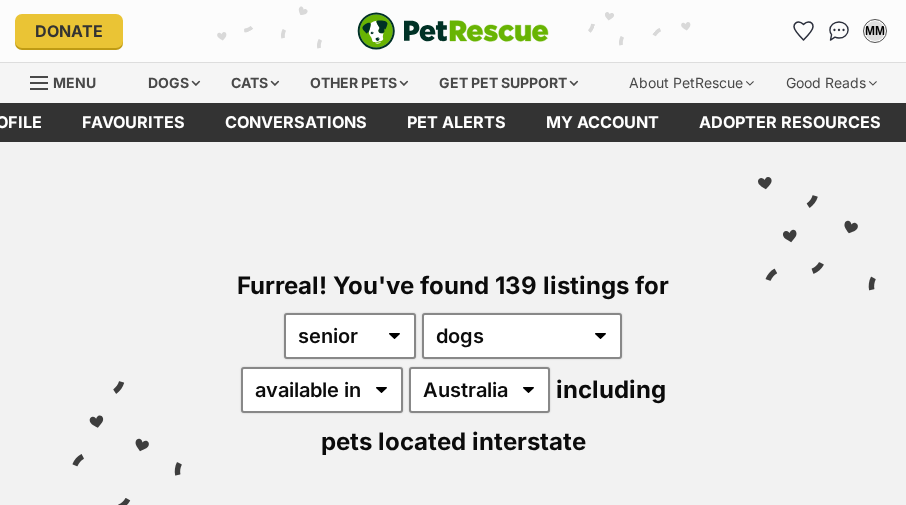 scroll, scrollTop: 0, scrollLeft: 0, axis: both 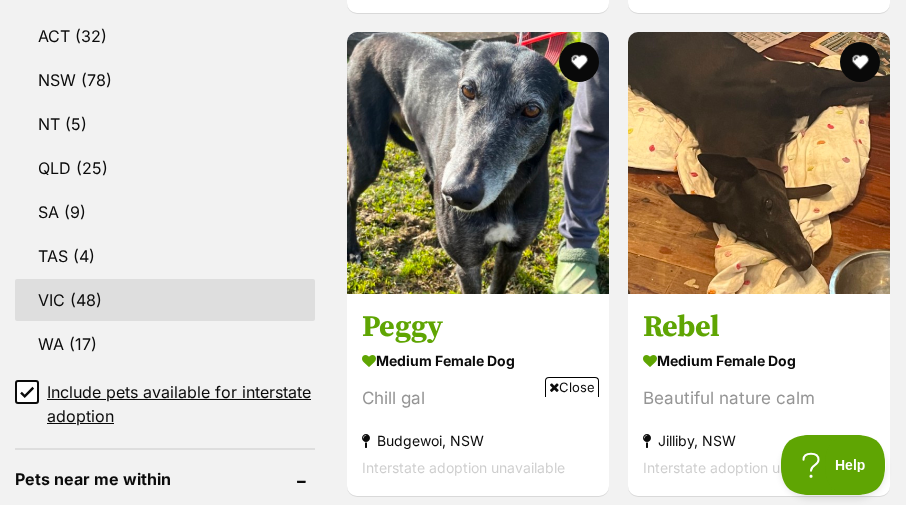 click on "VIC (48)" at bounding box center (165, 300) 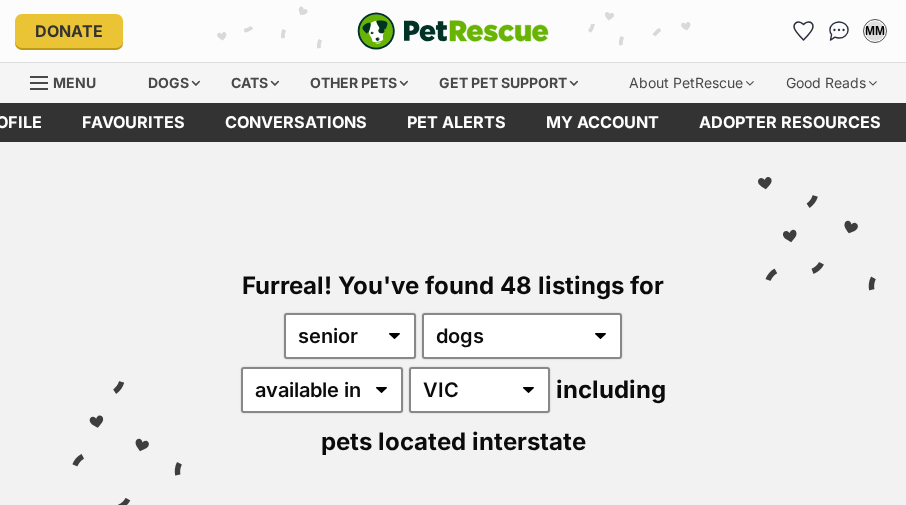 scroll, scrollTop: 0, scrollLeft: 0, axis: both 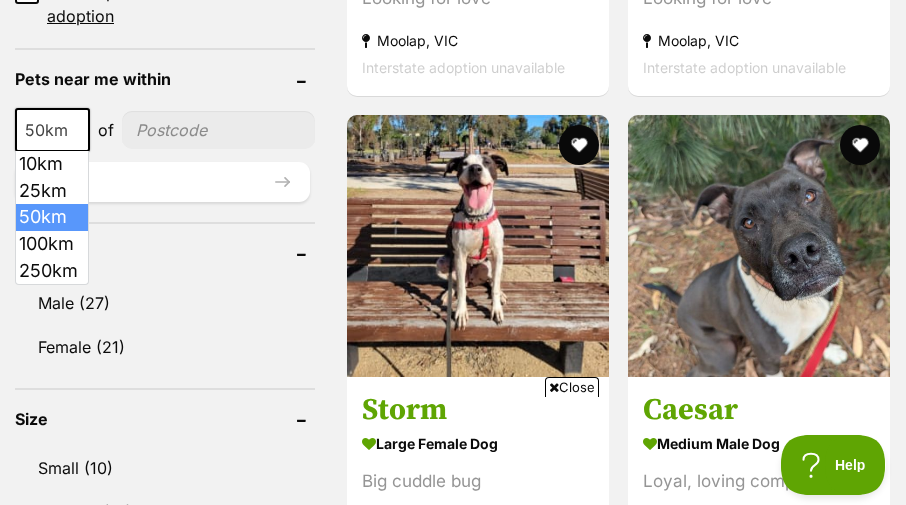 click on "50km" at bounding box center [52, 130] 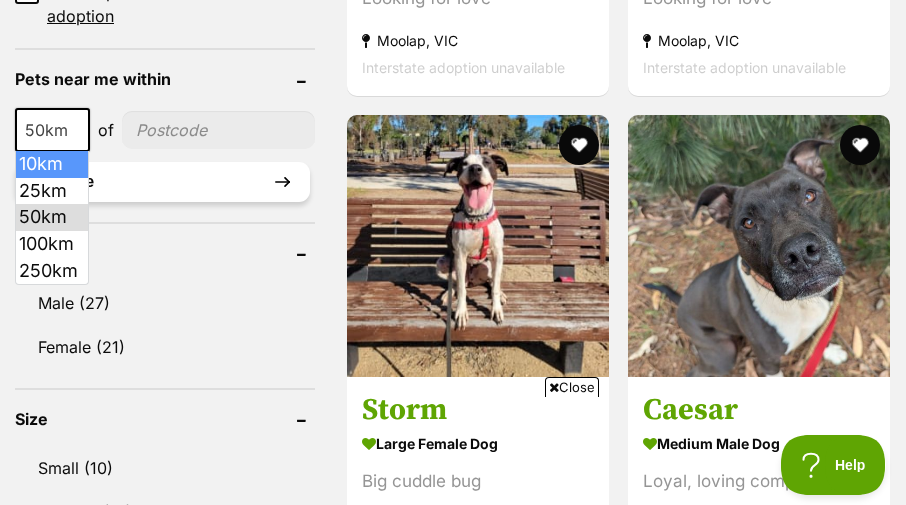 select on "10" 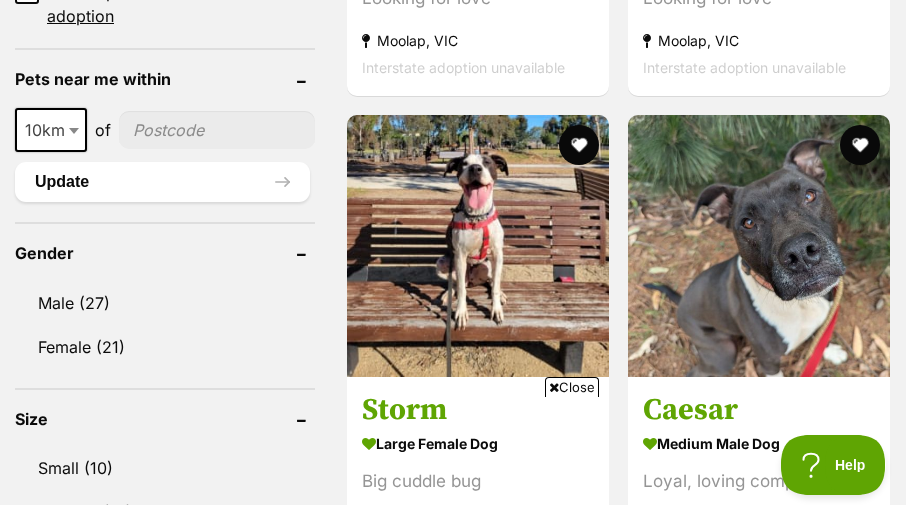 click on "10km
25km
50km
100km
250km
10km
of" at bounding box center [165, 130] 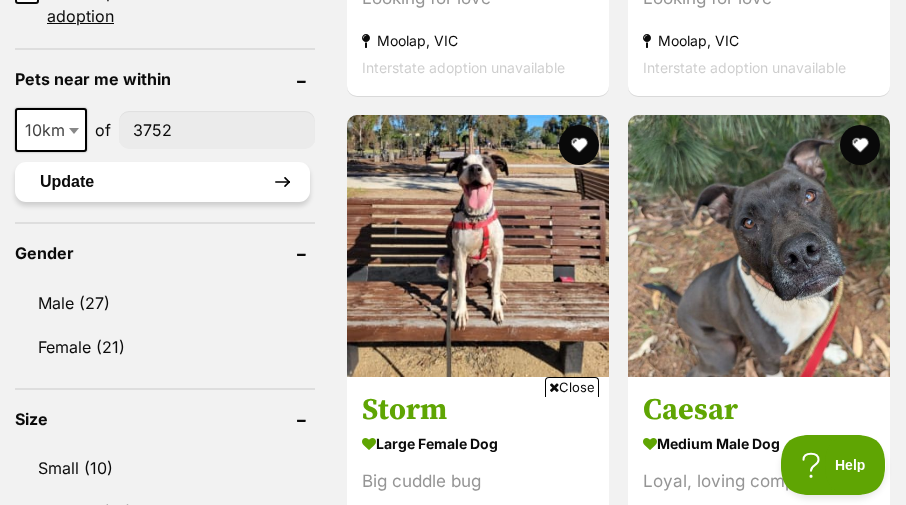 click on "Update" at bounding box center (162, 182) 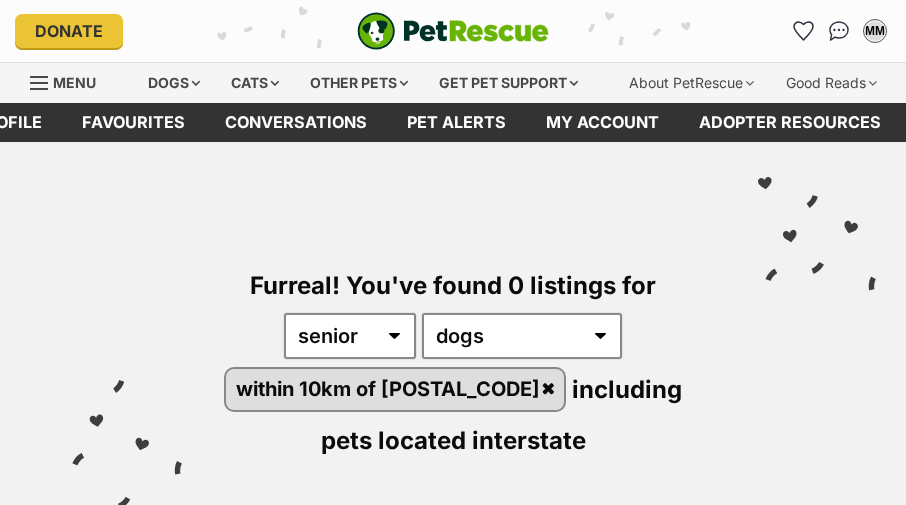 scroll, scrollTop: 0, scrollLeft: 0, axis: both 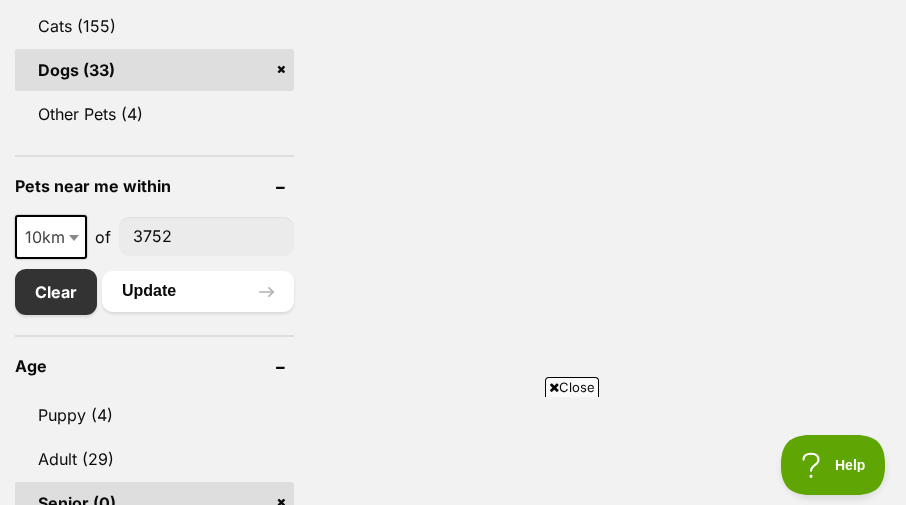 click on "10km" at bounding box center (51, 237) 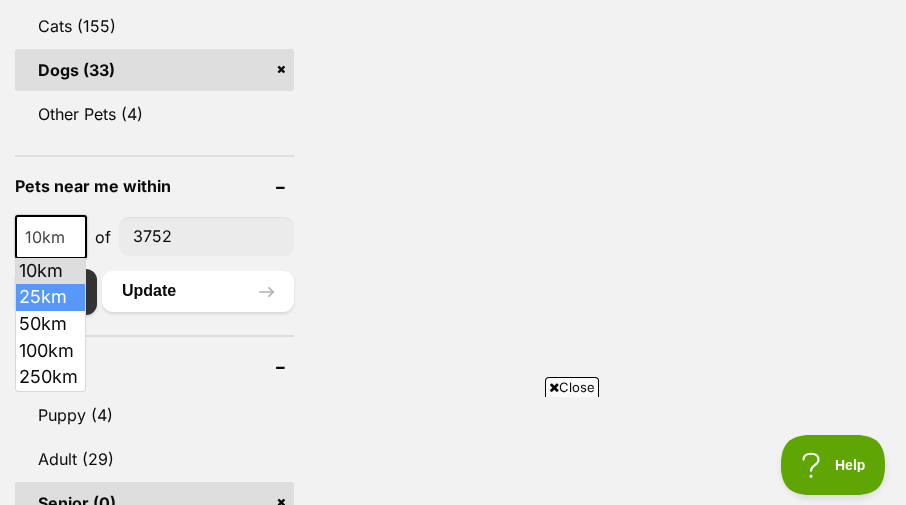 select on "25" 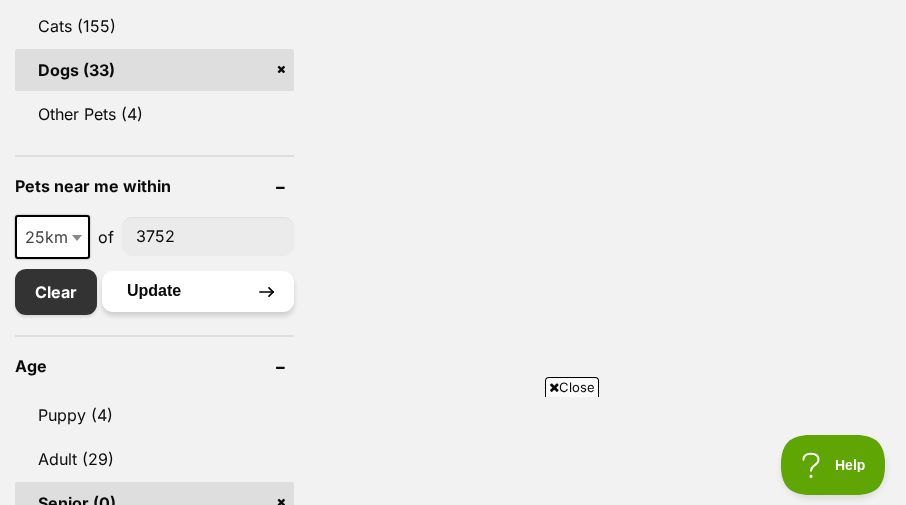 click on "Update" at bounding box center (198, 291) 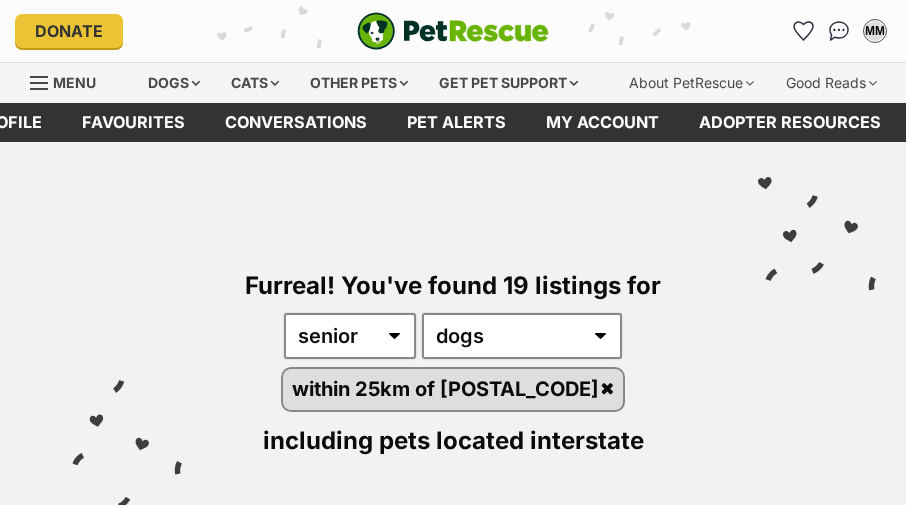 scroll, scrollTop: 0, scrollLeft: 0, axis: both 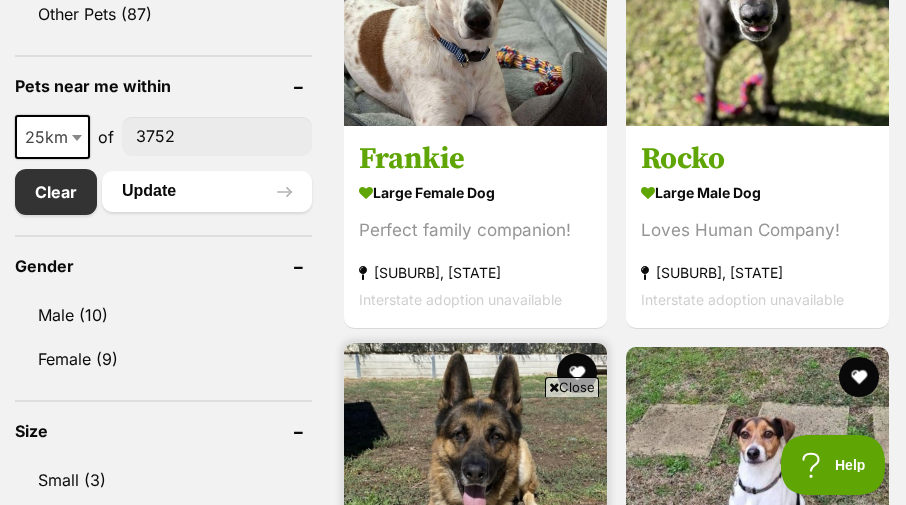 click at bounding box center (554, 387) 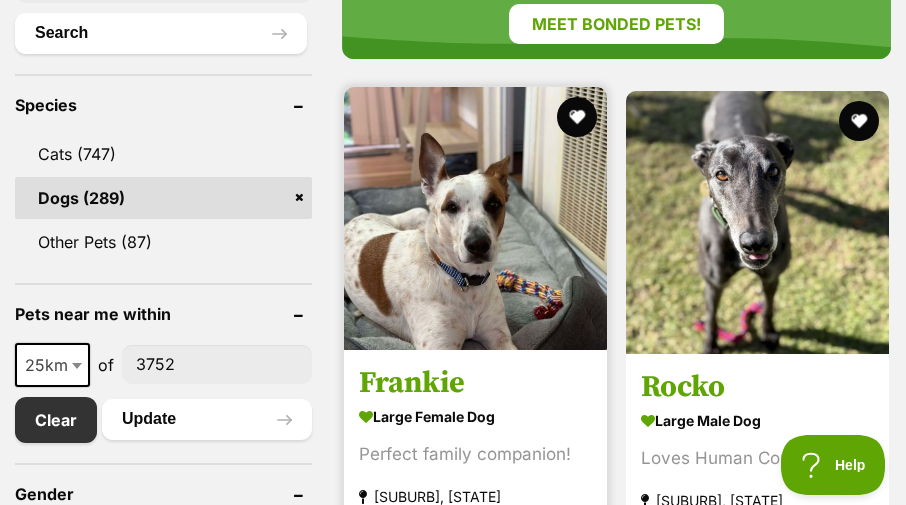 scroll, scrollTop: 1000, scrollLeft: 0, axis: vertical 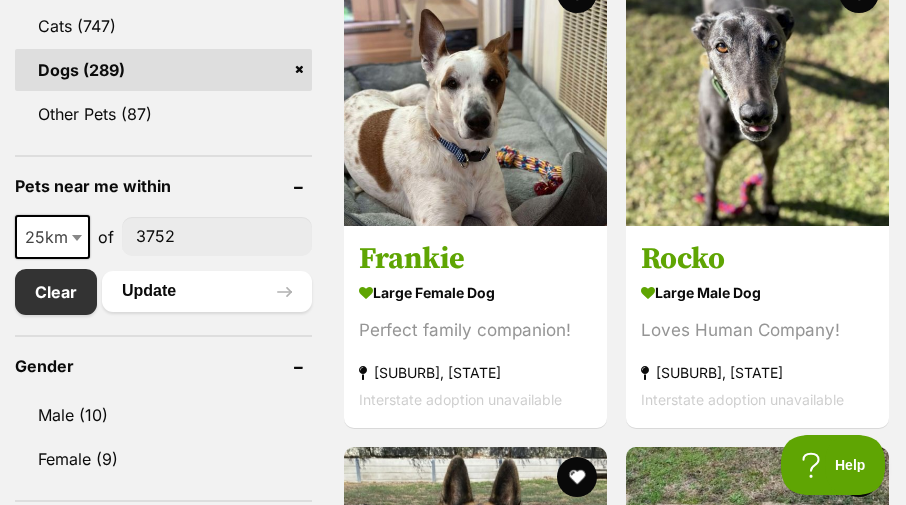 click at bounding box center (79, 237) 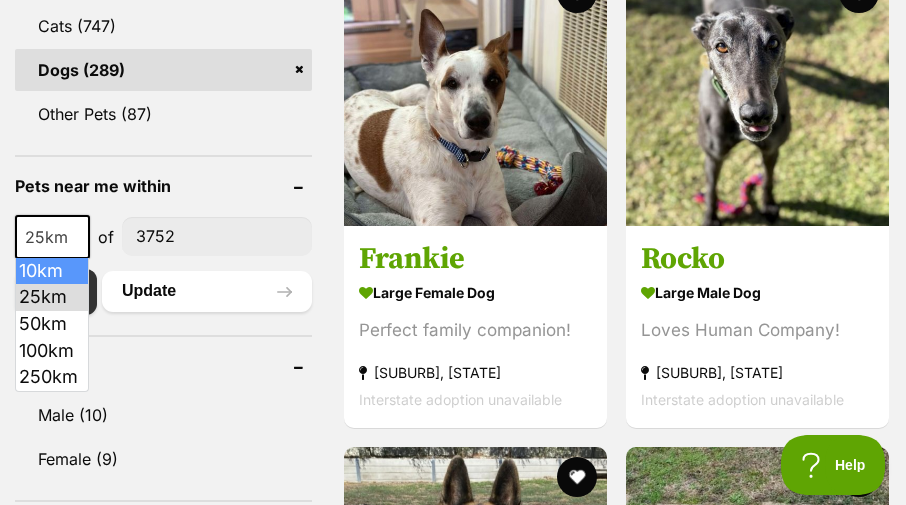select on "10" 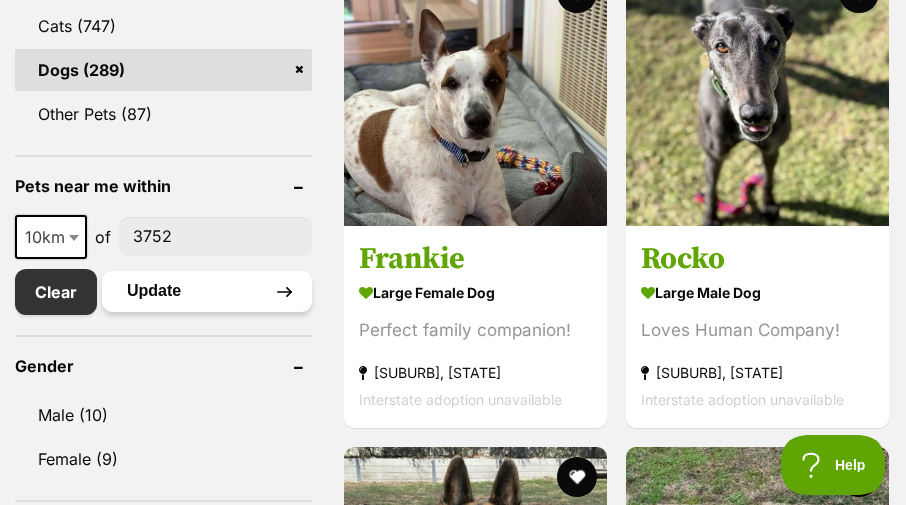 click on "Update" at bounding box center (207, 291) 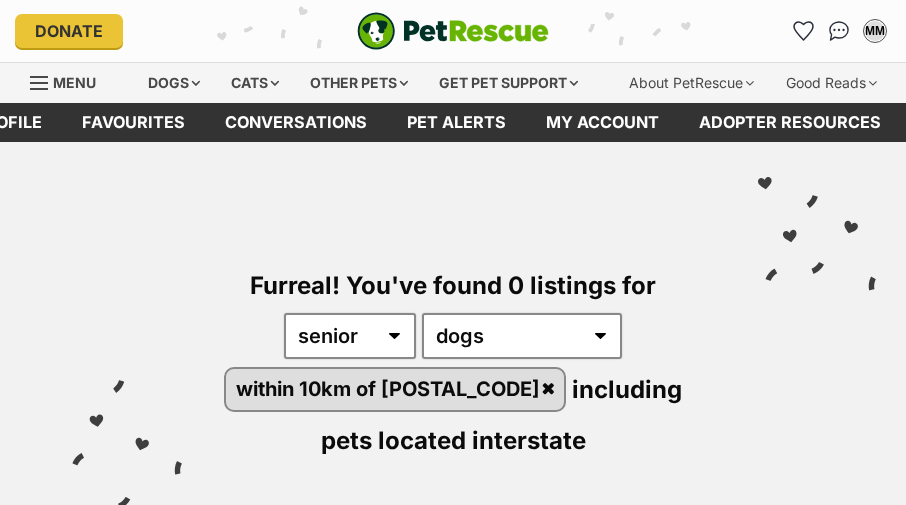 scroll, scrollTop: 0, scrollLeft: 0, axis: both 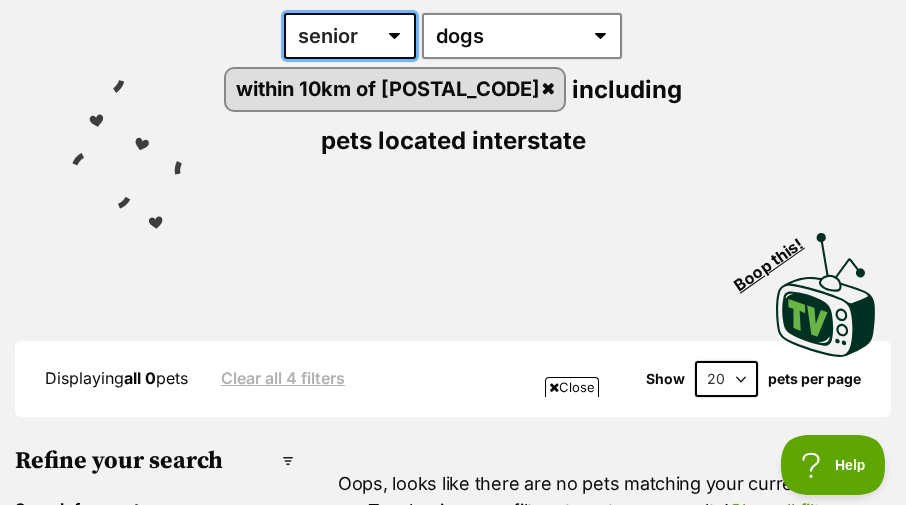 click on "any age
puppy
adult
senior" at bounding box center [350, 36] 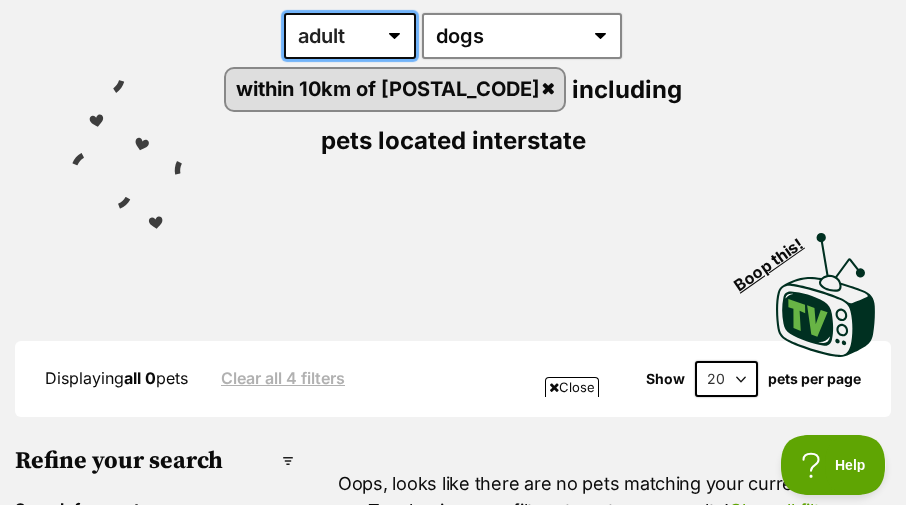 click on "any age
puppy
adult
senior" at bounding box center (350, 36) 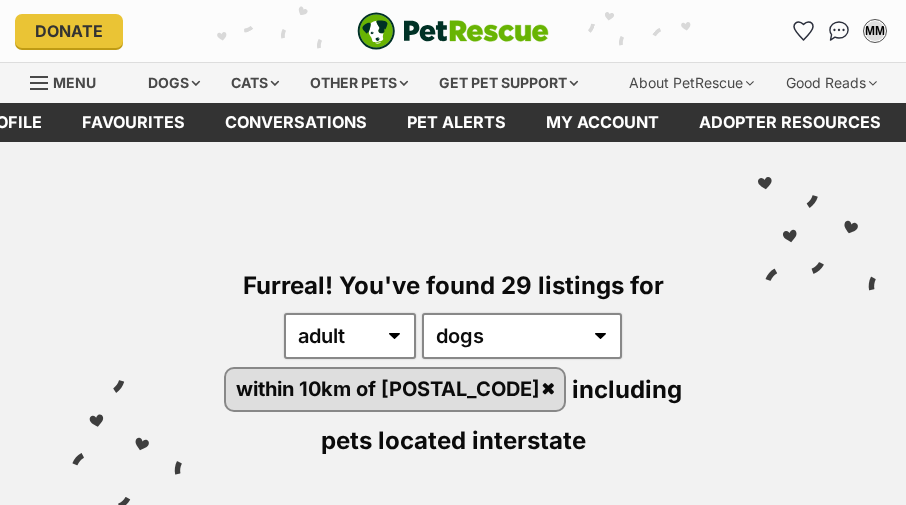 scroll, scrollTop: 0, scrollLeft: 0, axis: both 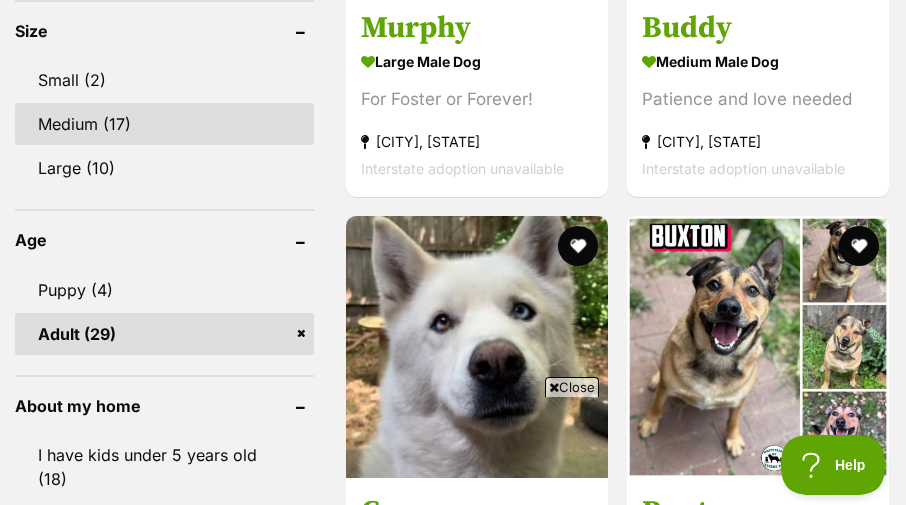click on "Medium (17)" at bounding box center [164, 124] 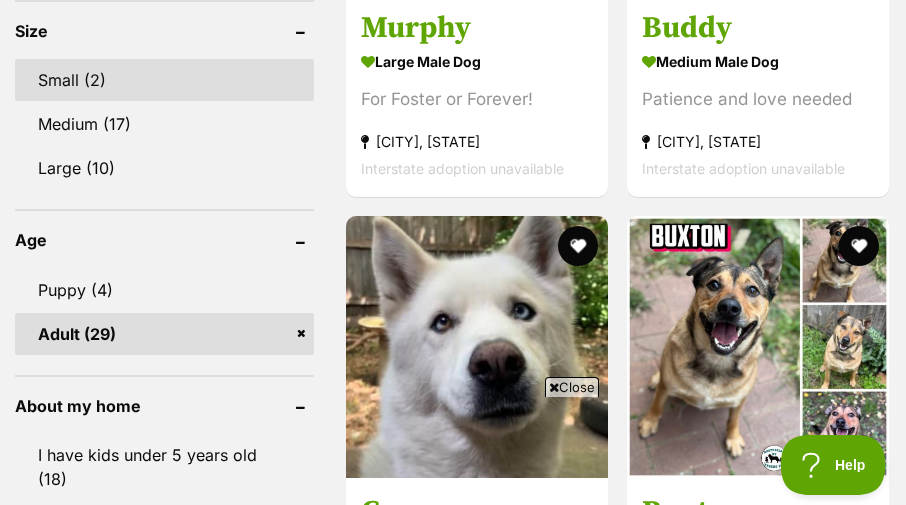 scroll, scrollTop: 0, scrollLeft: 0, axis: both 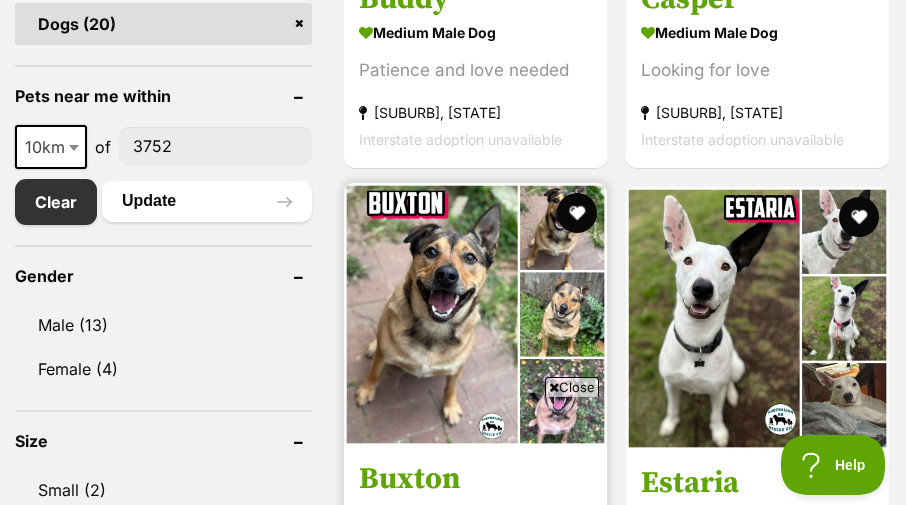 click on "Close" at bounding box center (572, 387) 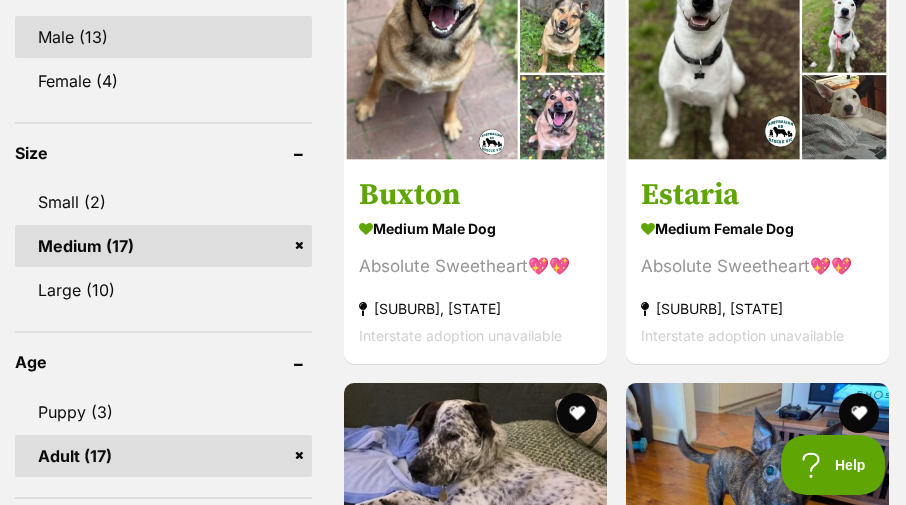 scroll, scrollTop: 1400, scrollLeft: 0, axis: vertical 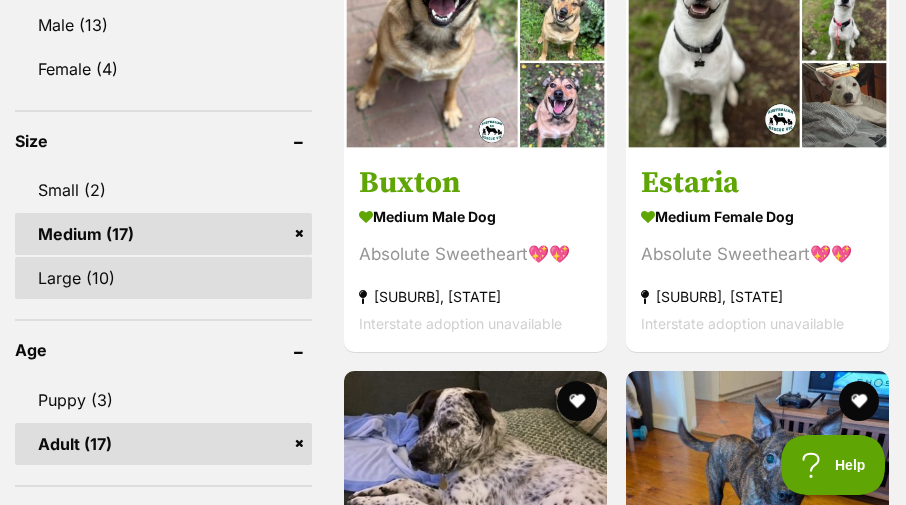 click on "Large (10)" at bounding box center (163, 278) 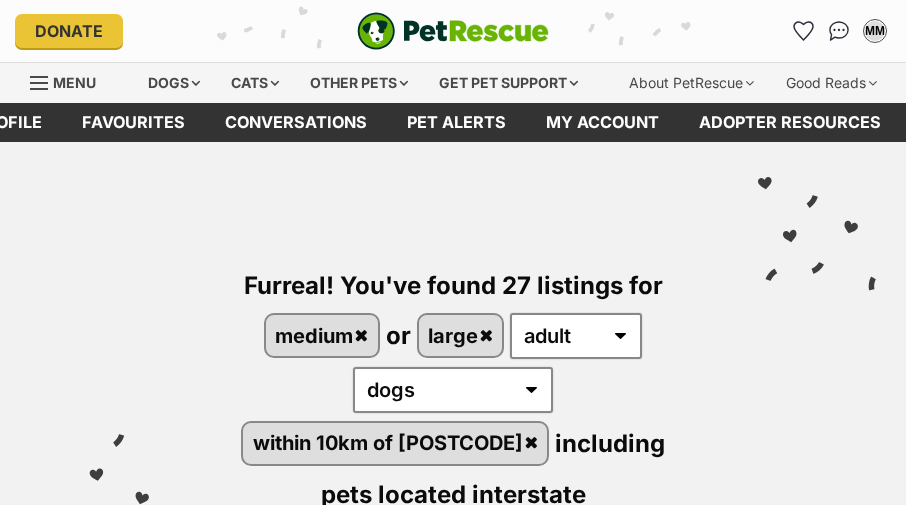 scroll, scrollTop: 0, scrollLeft: 0, axis: both 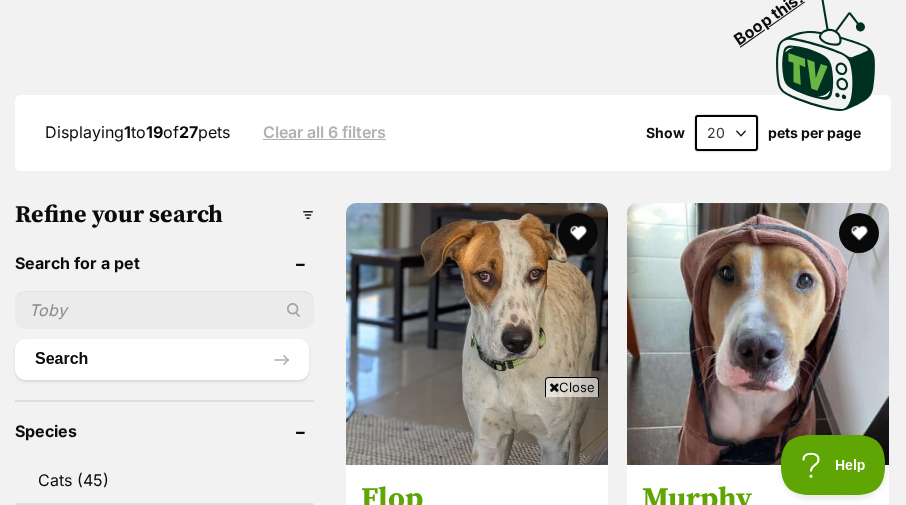 click on "Close" at bounding box center (572, 387) 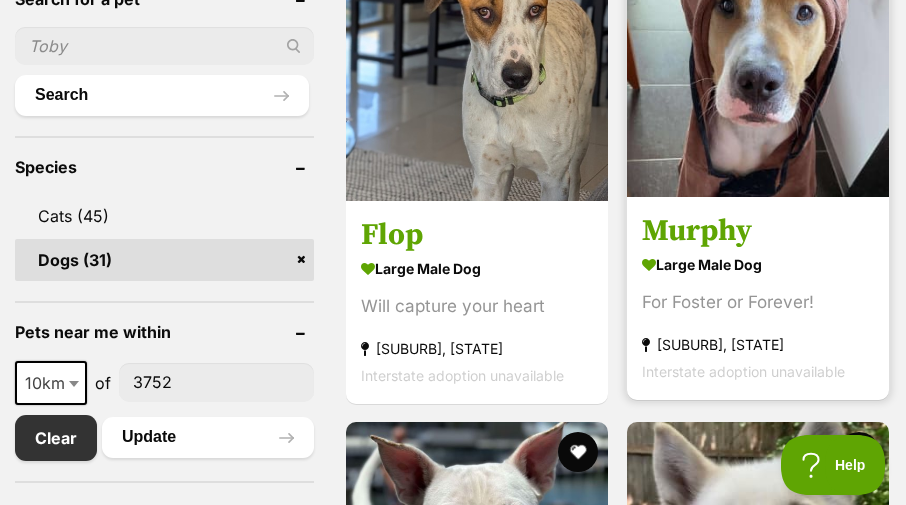 scroll, scrollTop: 800, scrollLeft: 0, axis: vertical 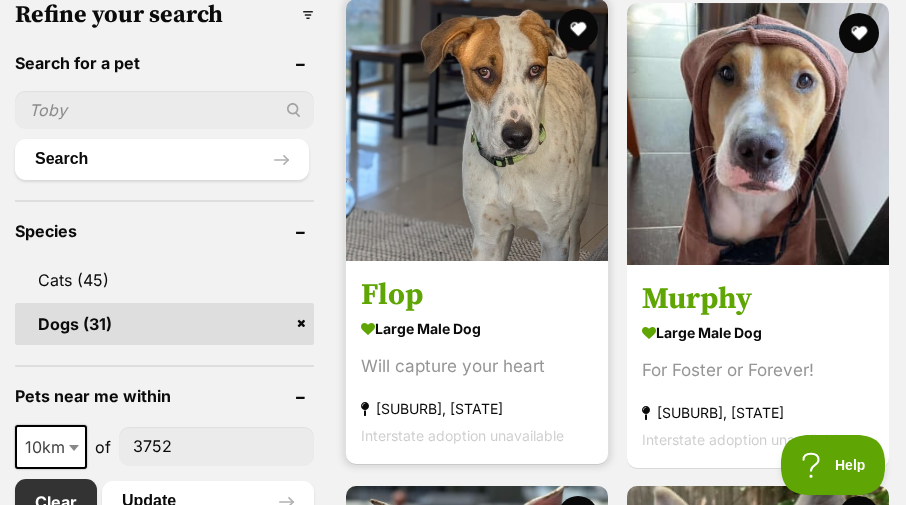 click at bounding box center (477, 130) 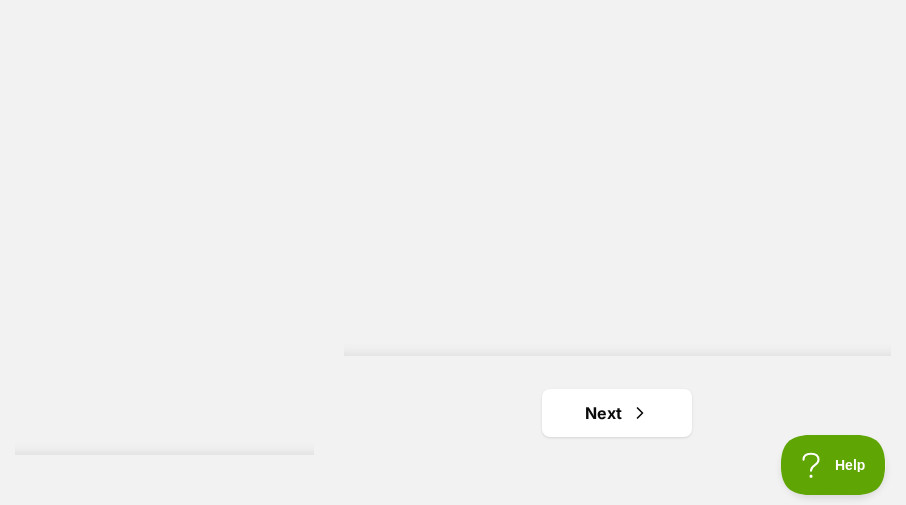 scroll, scrollTop: 6600, scrollLeft: 0, axis: vertical 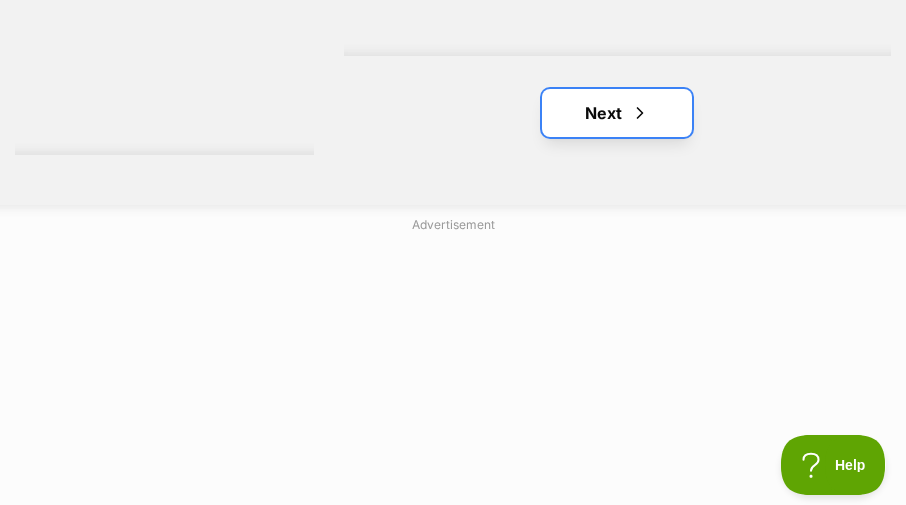 click on "Next" at bounding box center (617, 113) 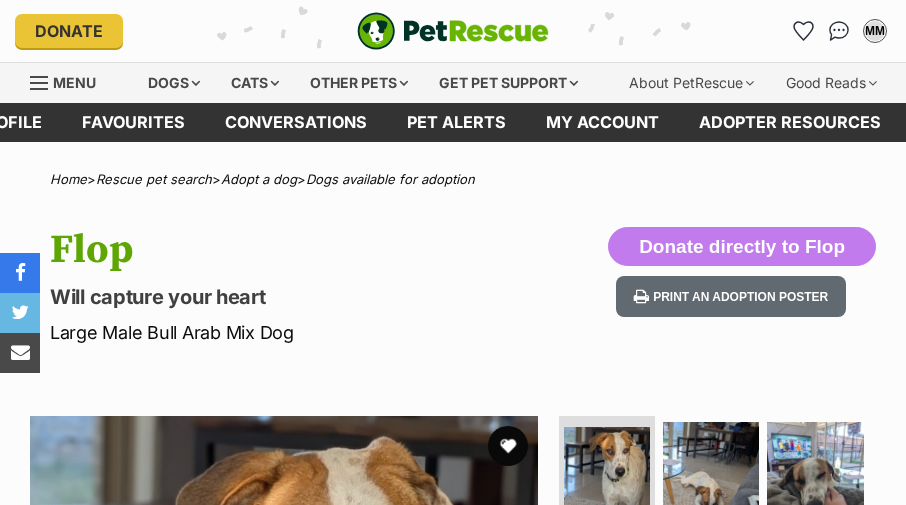 scroll, scrollTop: 0, scrollLeft: 0, axis: both 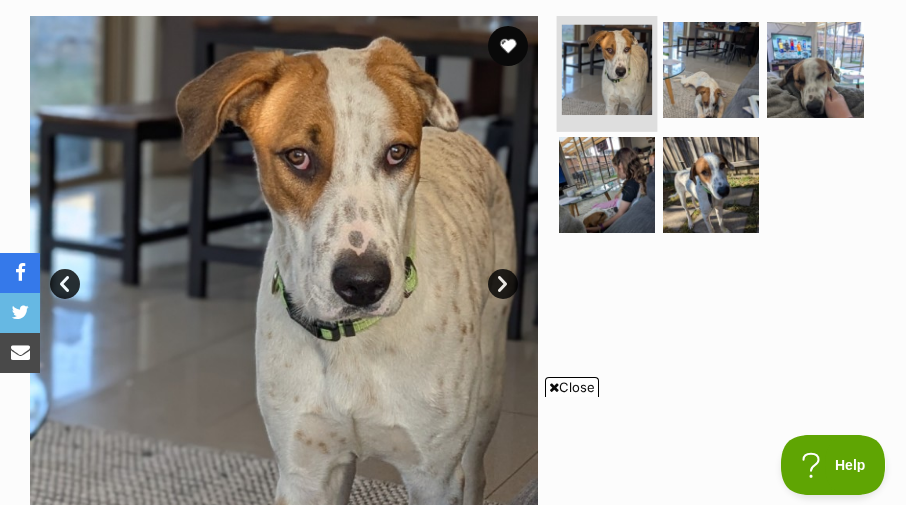 click at bounding box center (606, 69) 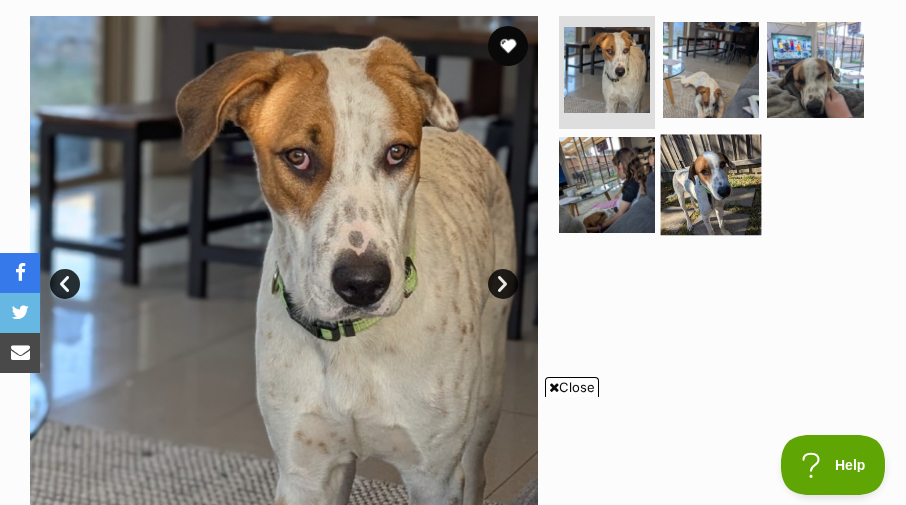 scroll, scrollTop: 0, scrollLeft: 0, axis: both 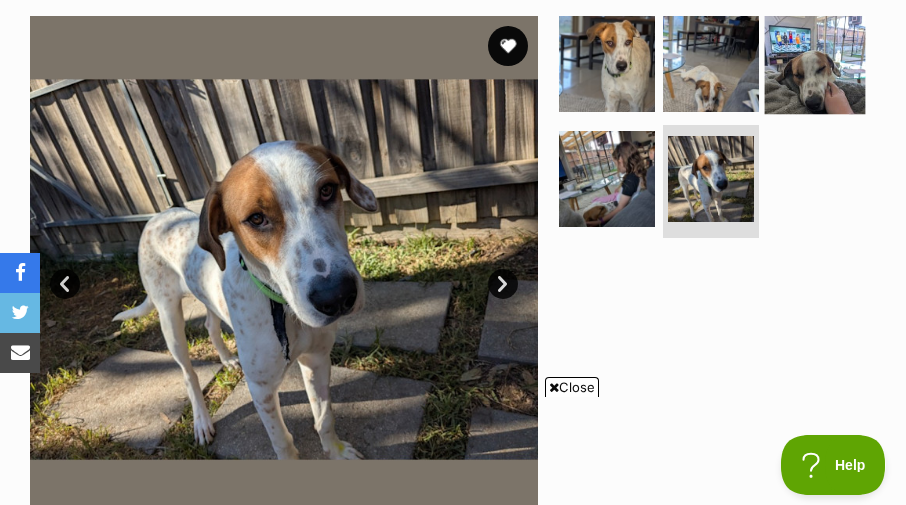click at bounding box center (815, 63) 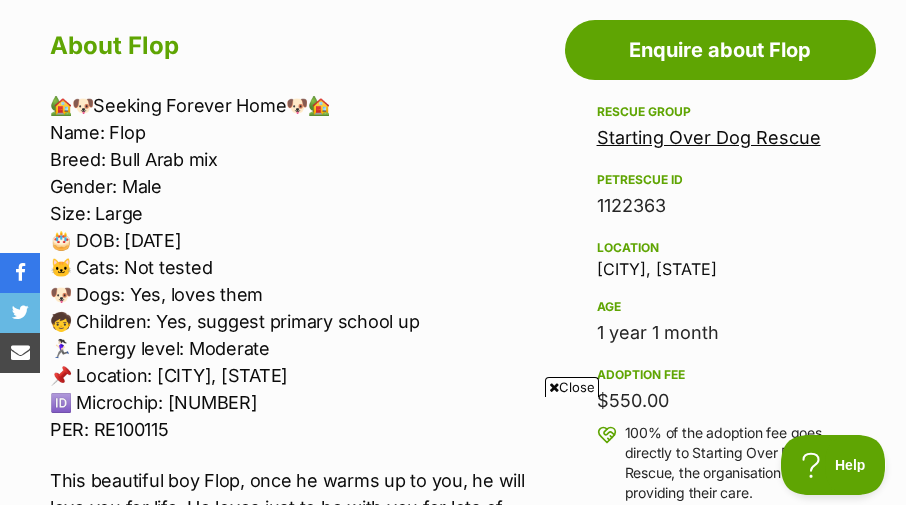 scroll, scrollTop: 1000, scrollLeft: 0, axis: vertical 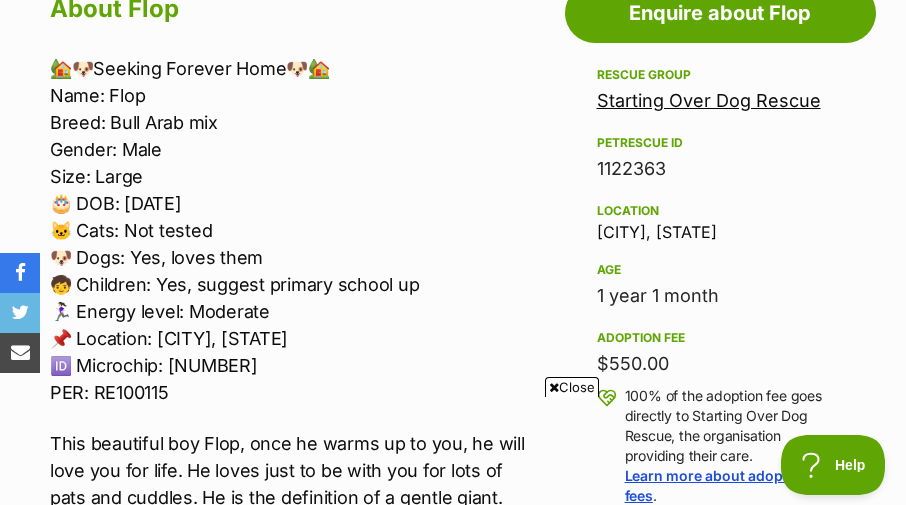 click on "Close" at bounding box center [572, 387] 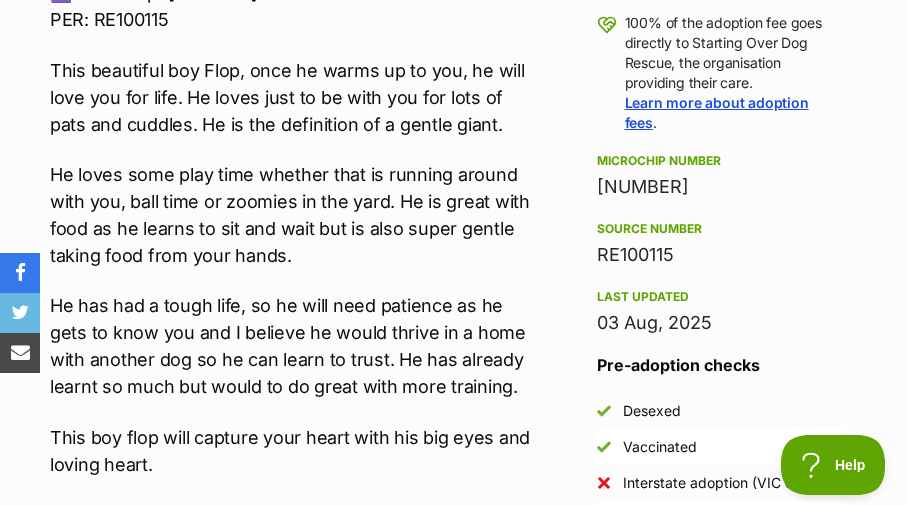 scroll, scrollTop: 1400, scrollLeft: 0, axis: vertical 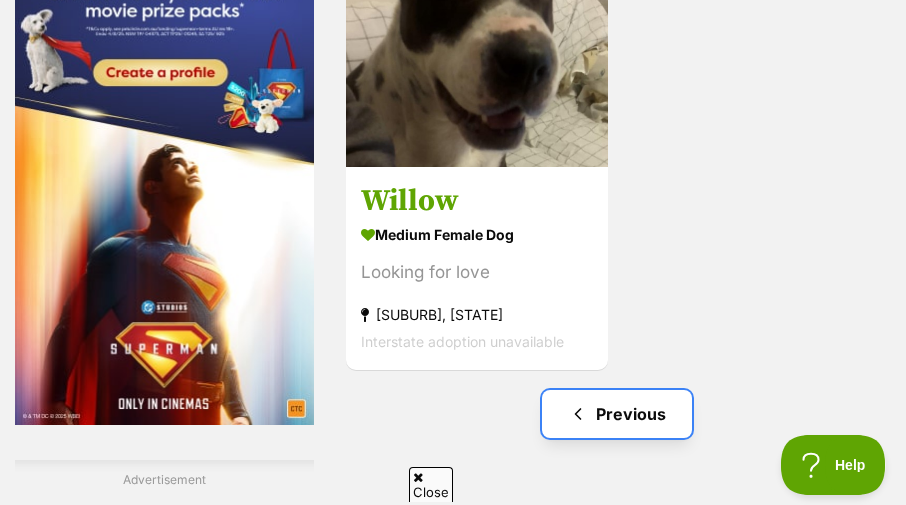 click on "Previous" at bounding box center [617, 414] 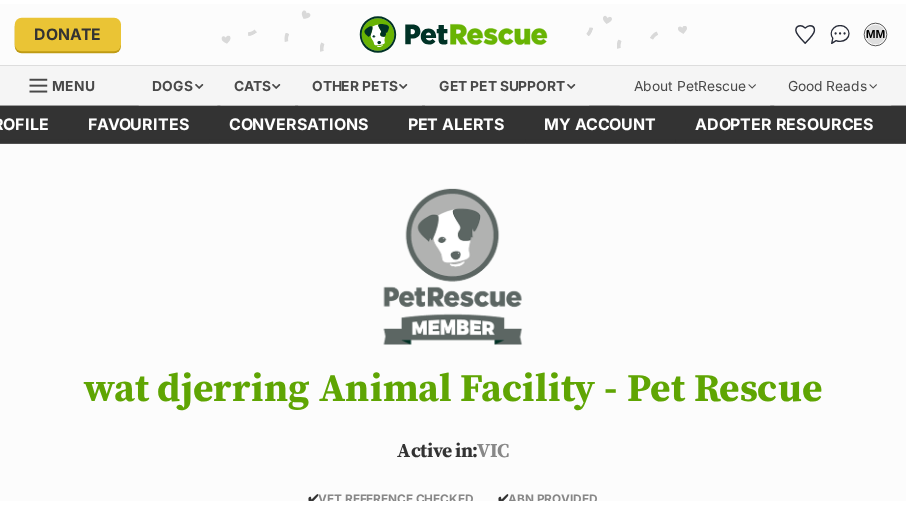 scroll, scrollTop: 207, scrollLeft: 0, axis: vertical 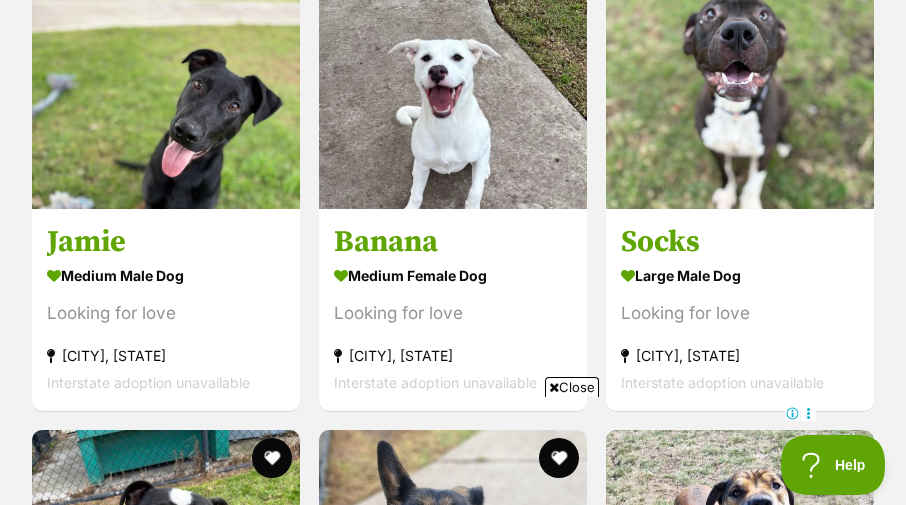 click on "Close" at bounding box center [572, 387] 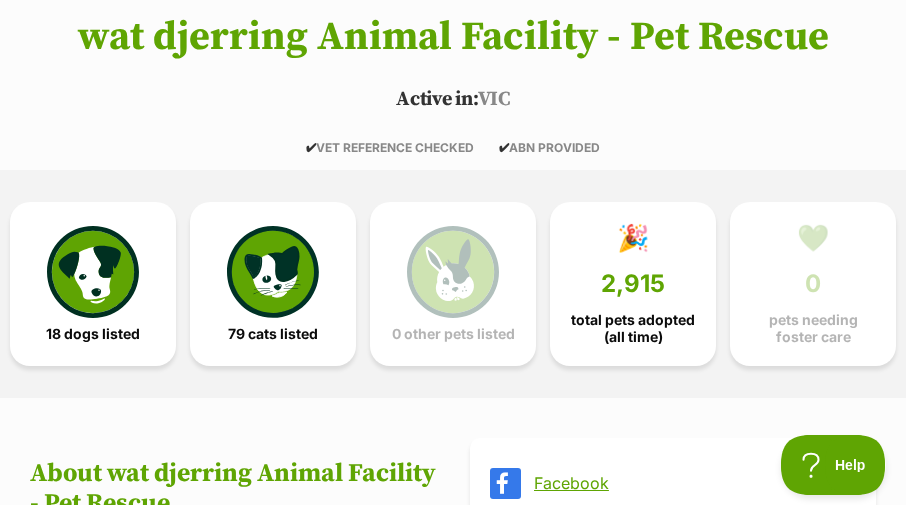 scroll, scrollTop: 340, scrollLeft: 0, axis: vertical 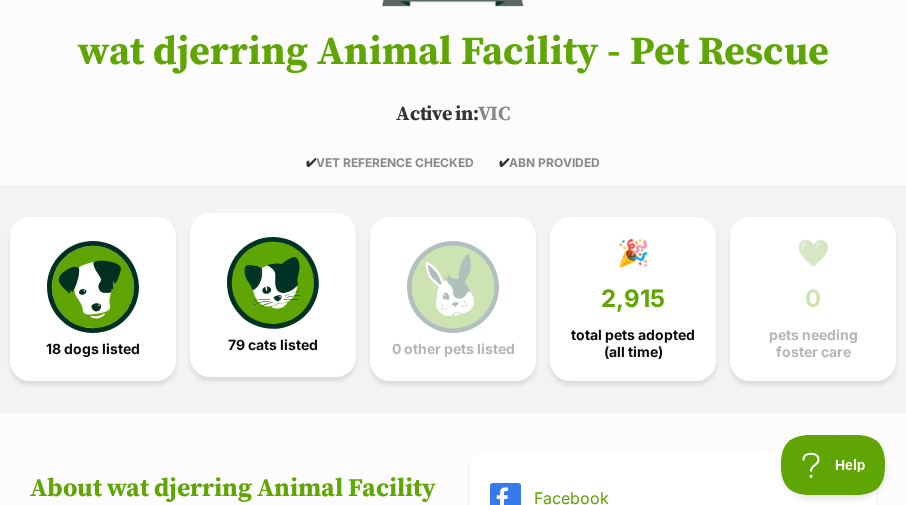 drag, startPoint x: 287, startPoint y: 301, endPoint x: 315, endPoint y: 280, distance: 35 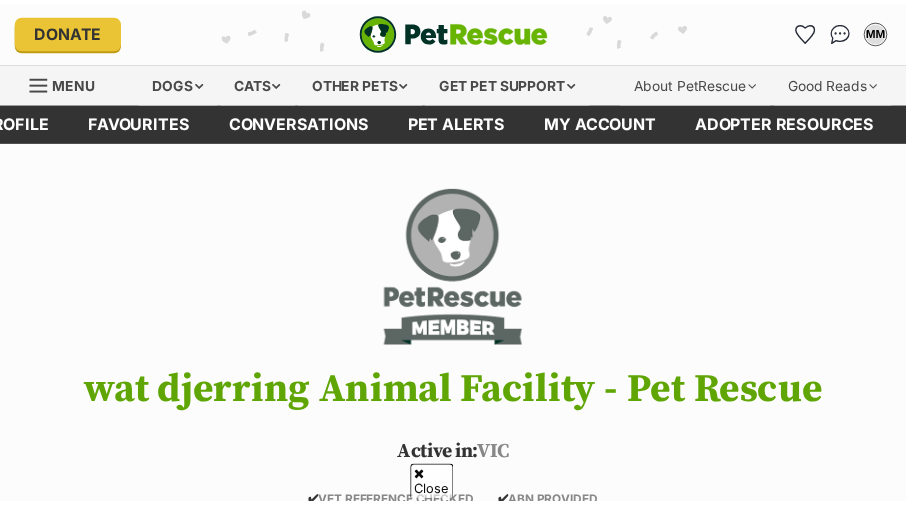 scroll, scrollTop: 942, scrollLeft: 0, axis: vertical 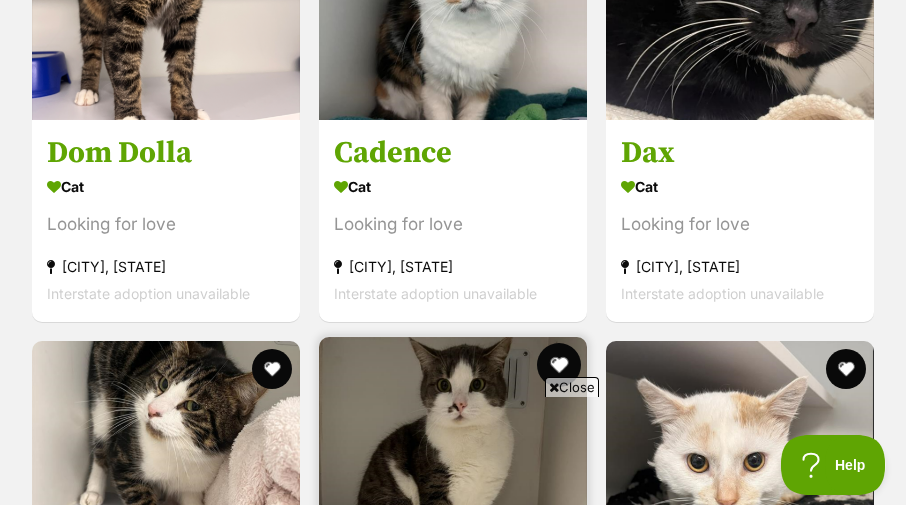 click at bounding box center (559, 365) 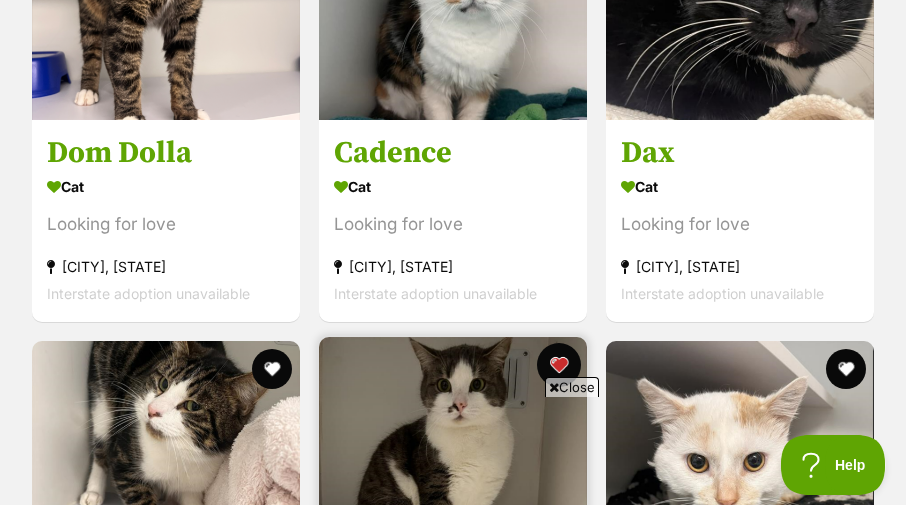 click at bounding box center (559, 365) 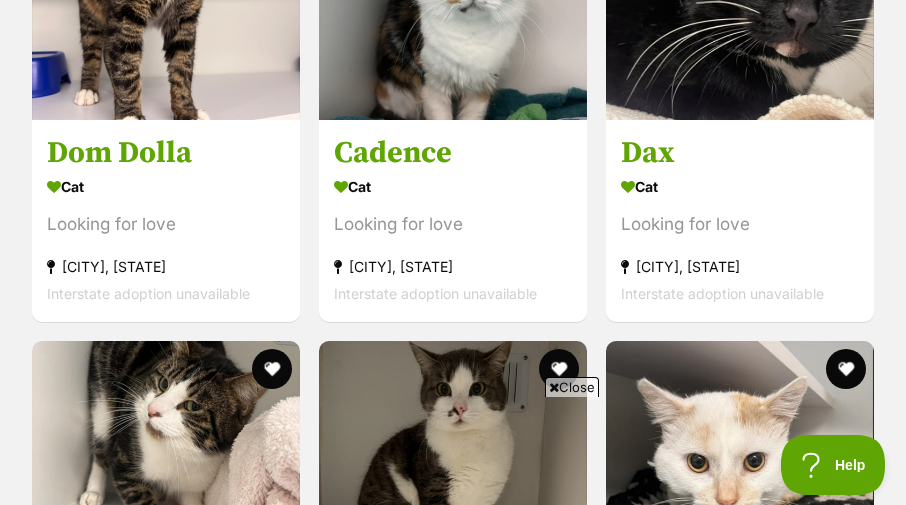click on "Close" at bounding box center (572, 387) 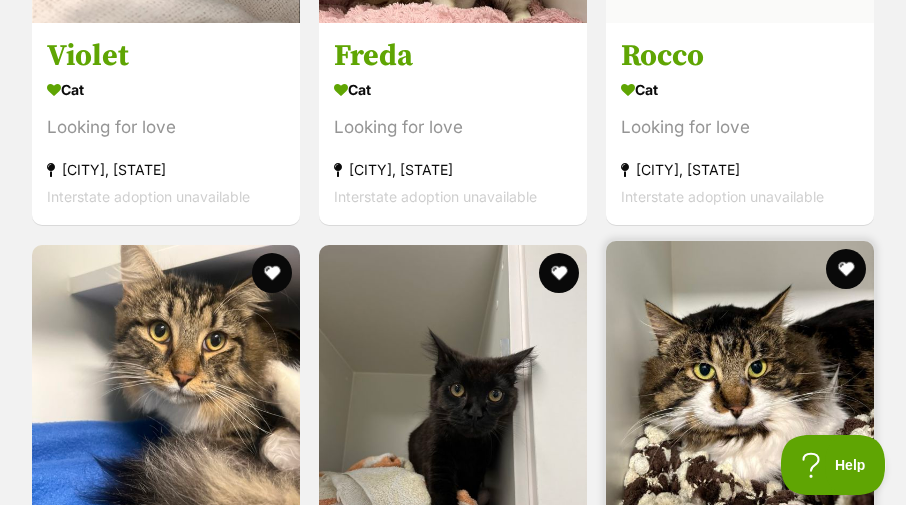 scroll, scrollTop: 3640, scrollLeft: 0, axis: vertical 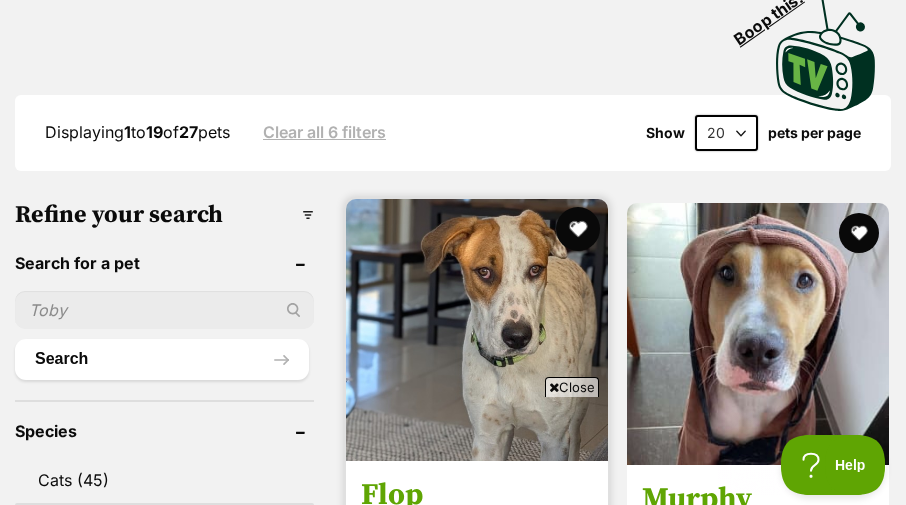 click at bounding box center [578, 229] 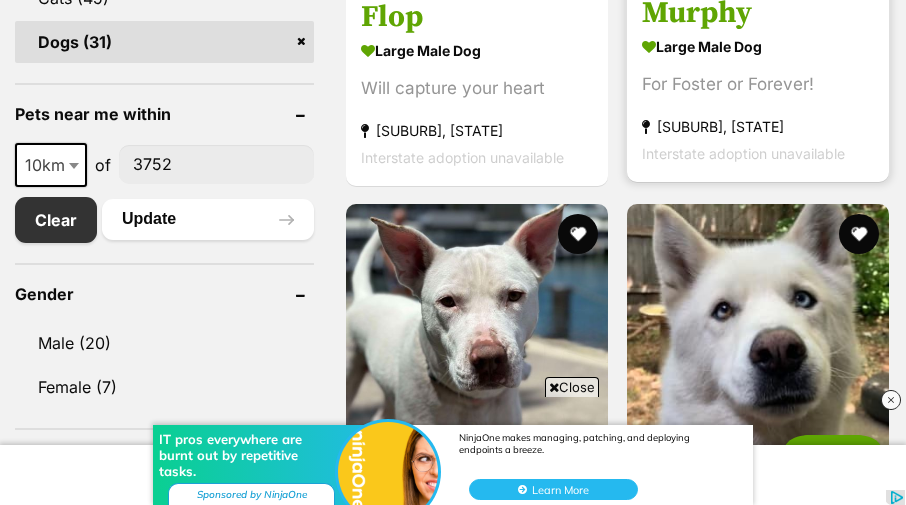 scroll, scrollTop: 1200, scrollLeft: 0, axis: vertical 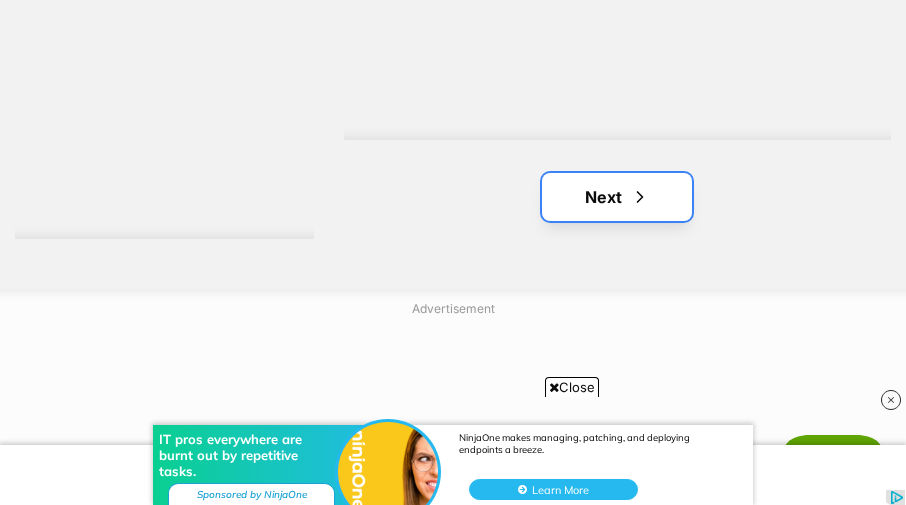 click at bounding box center [640, 197] 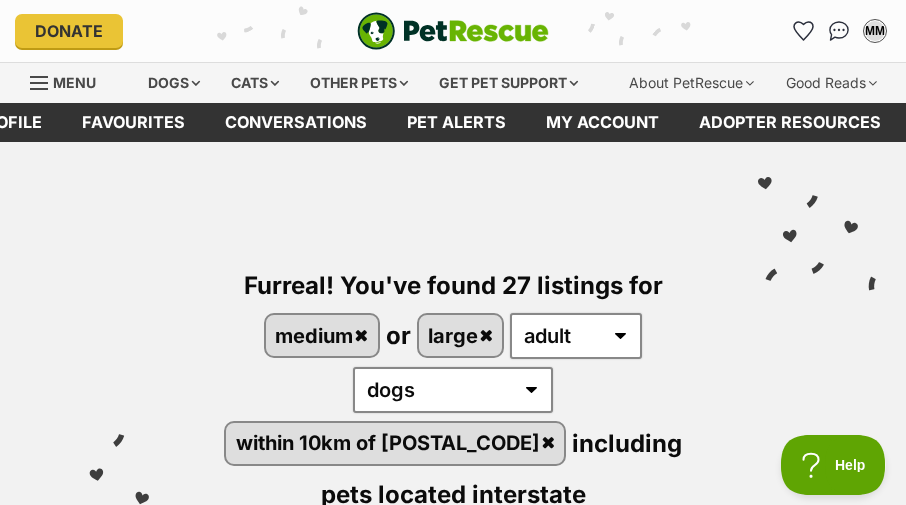 scroll, scrollTop: 0, scrollLeft: 0, axis: both 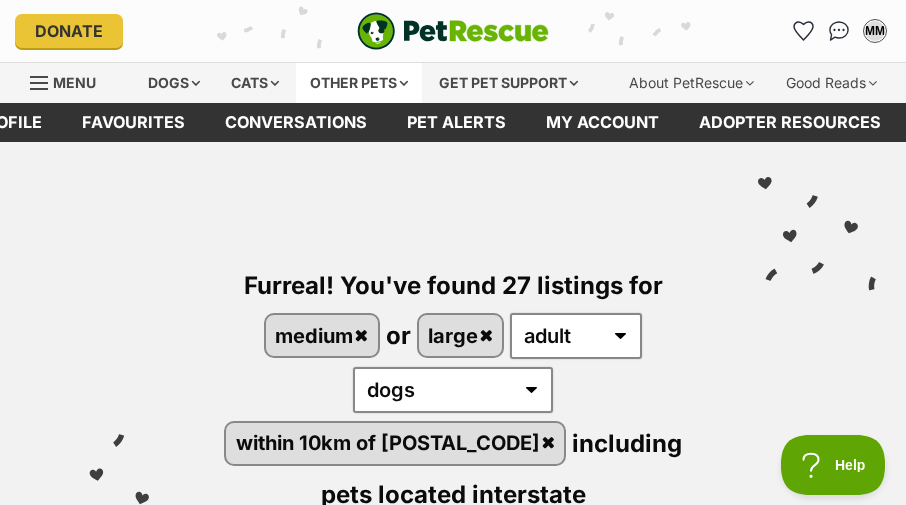click on "Other pets" at bounding box center (359, 83) 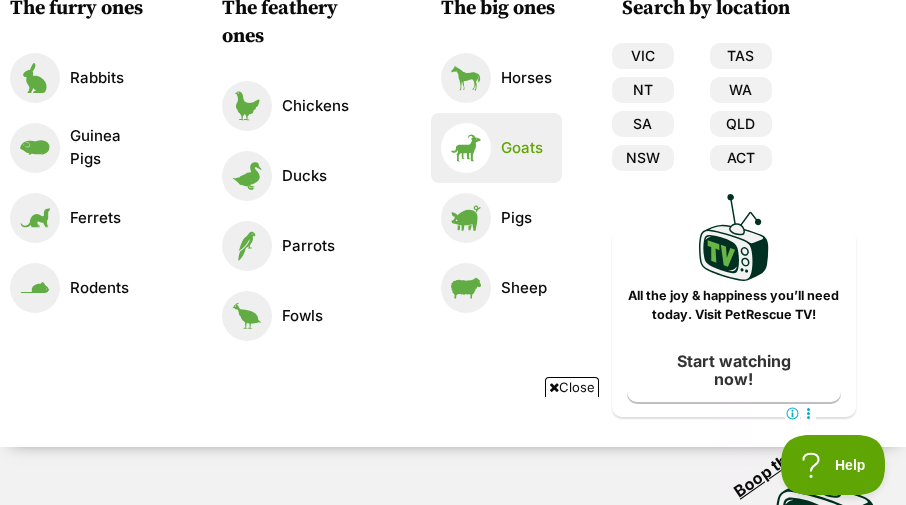 scroll, scrollTop: 100, scrollLeft: 0, axis: vertical 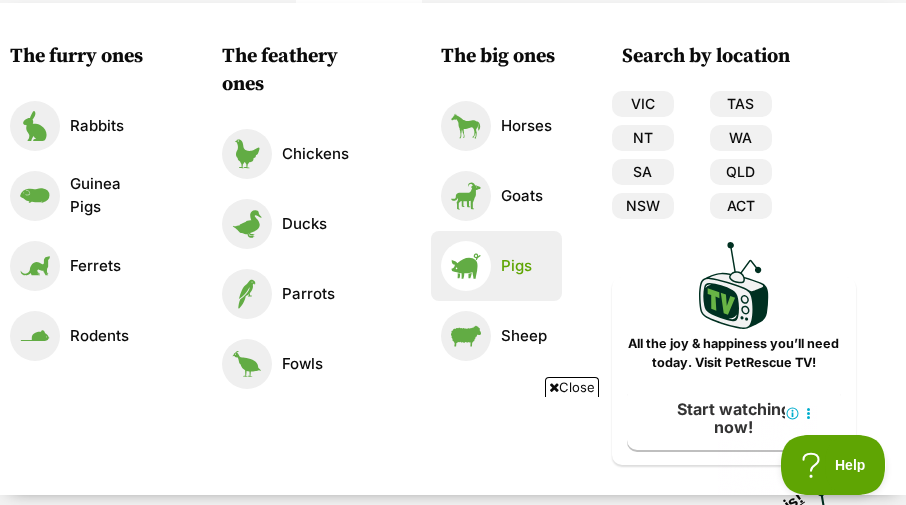 click at bounding box center [466, 266] 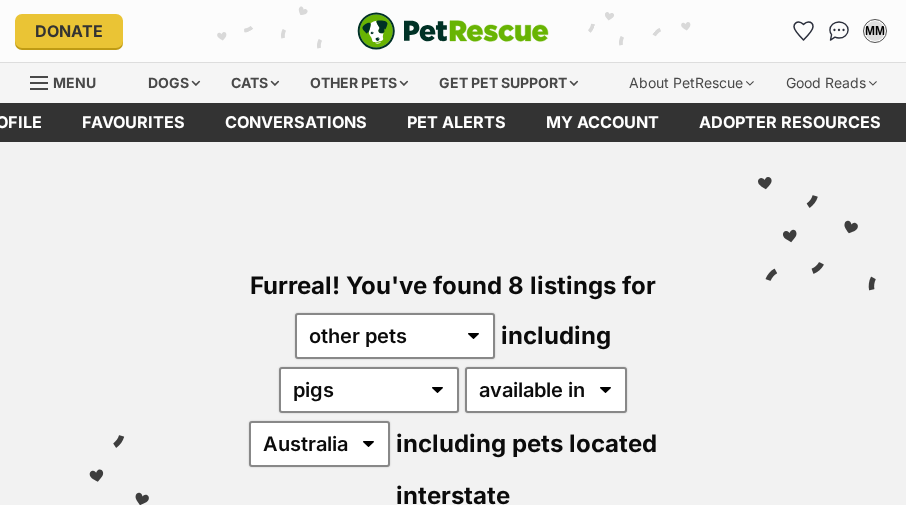 scroll, scrollTop: 0, scrollLeft: 0, axis: both 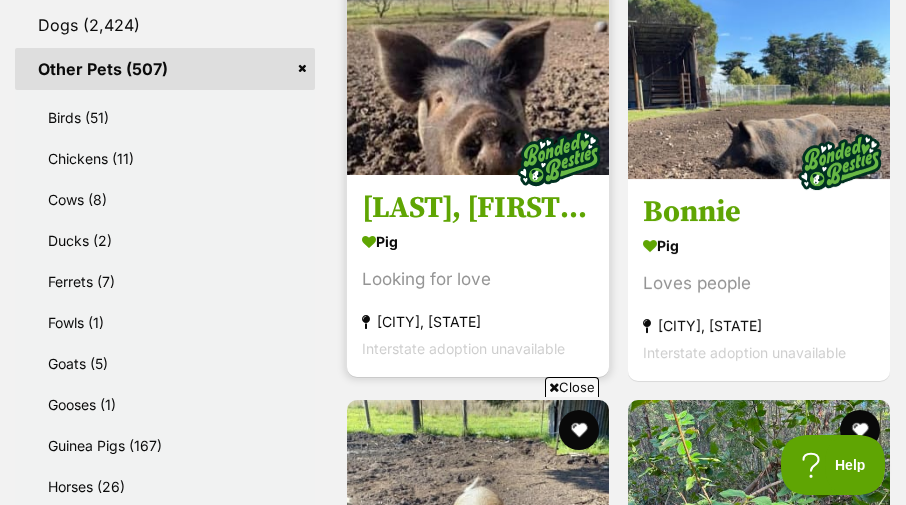 click at bounding box center (478, 44) 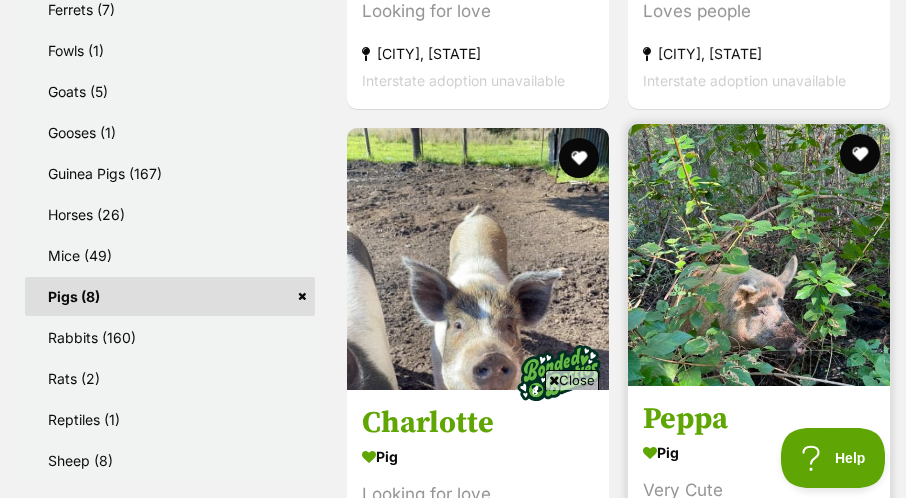scroll, scrollTop: 1400, scrollLeft: 0, axis: vertical 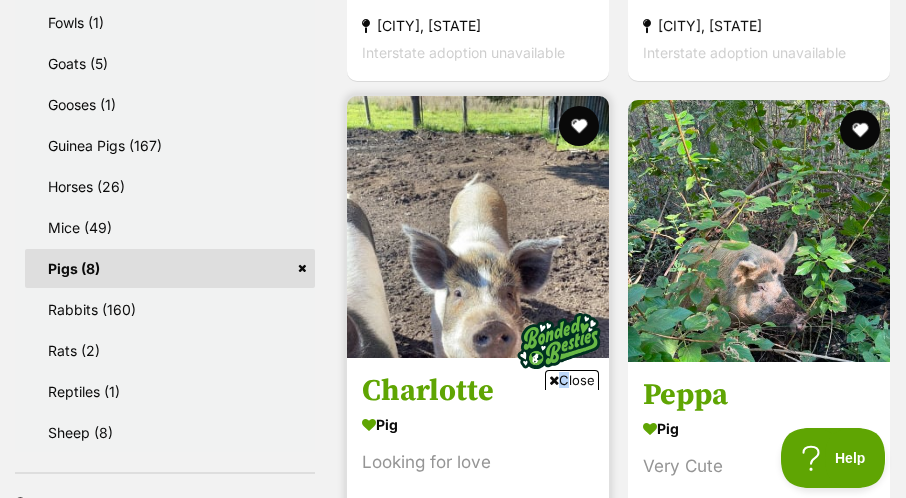 click on "Close" at bounding box center [572, 380] 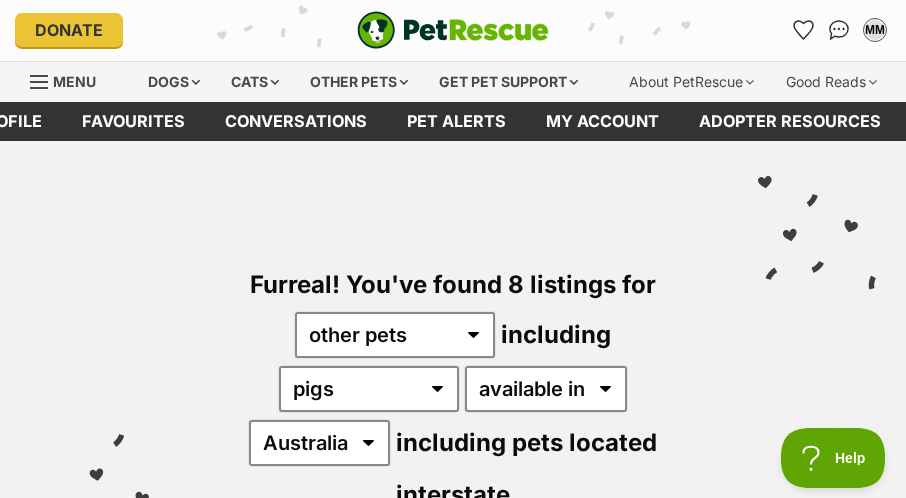 scroll, scrollTop: 0, scrollLeft: 0, axis: both 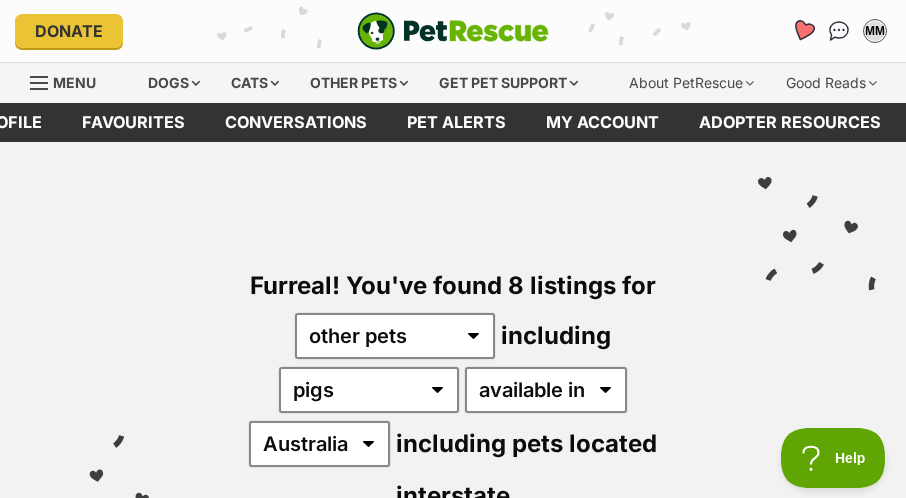 click 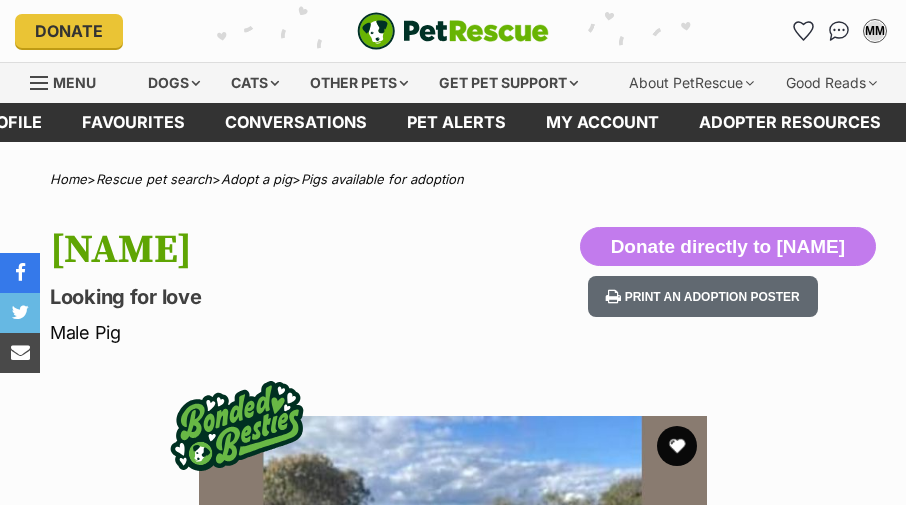 scroll, scrollTop: 0, scrollLeft: 0, axis: both 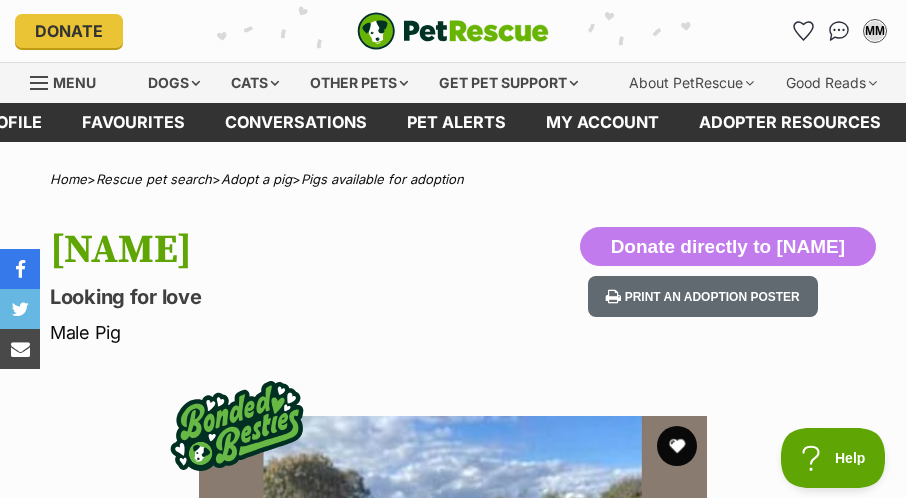 click on "Home
>
Rescue pet search
>
Adopt a pig
>
Pigs available for adoption" at bounding box center [453, 179] 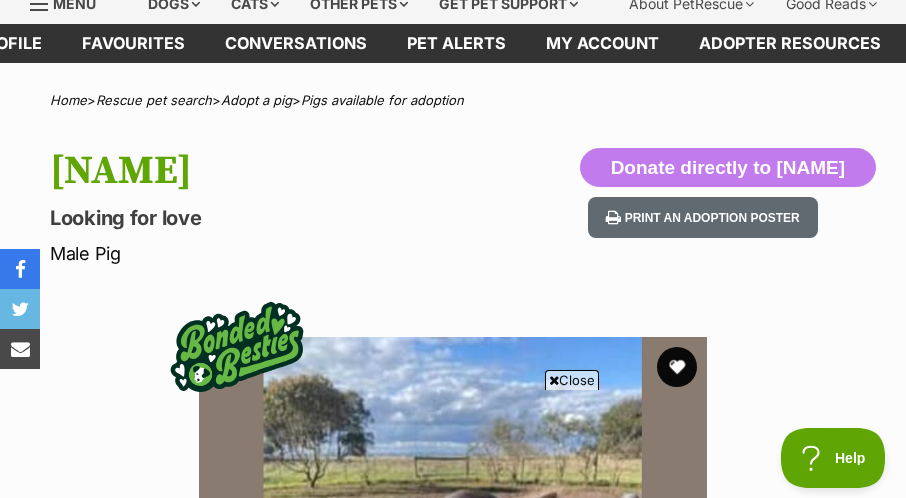 scroll, scrollTop: 200, scrollLeft: 0, axis: vertical 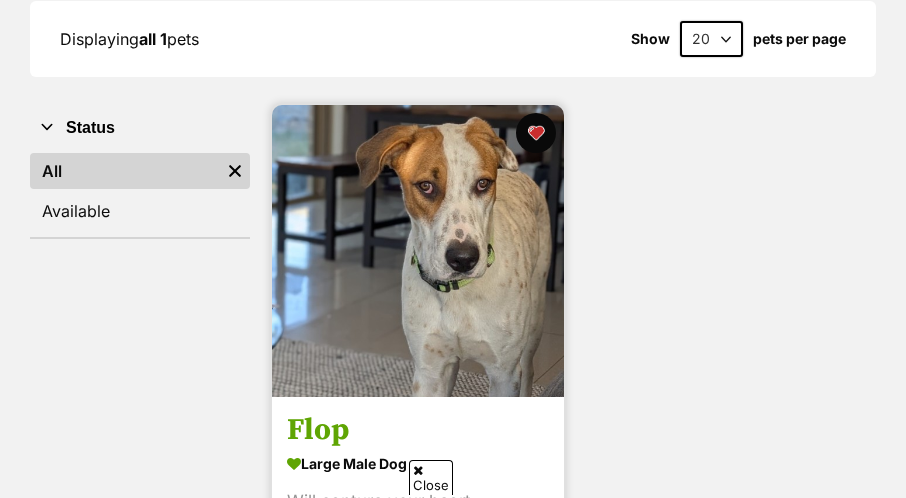 click at bounding box center [418, 251] 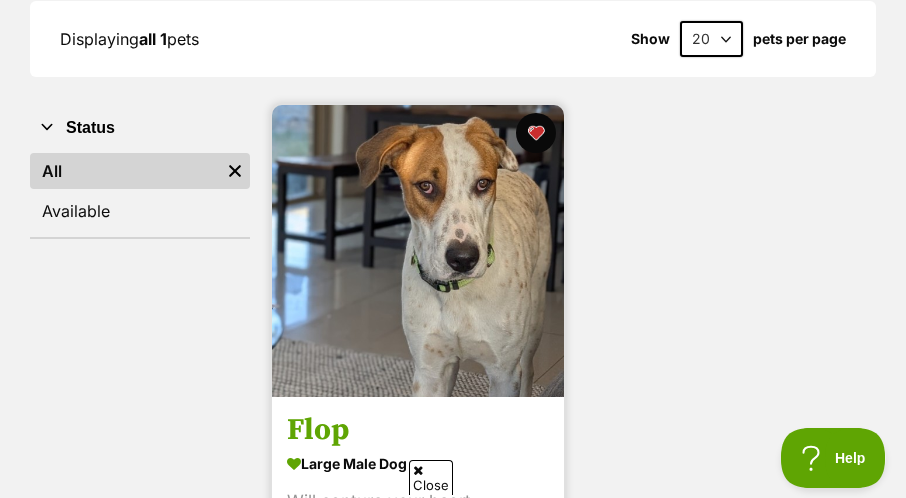 scroll, scrollTop: 0, scrollLeft: 0, axis: both 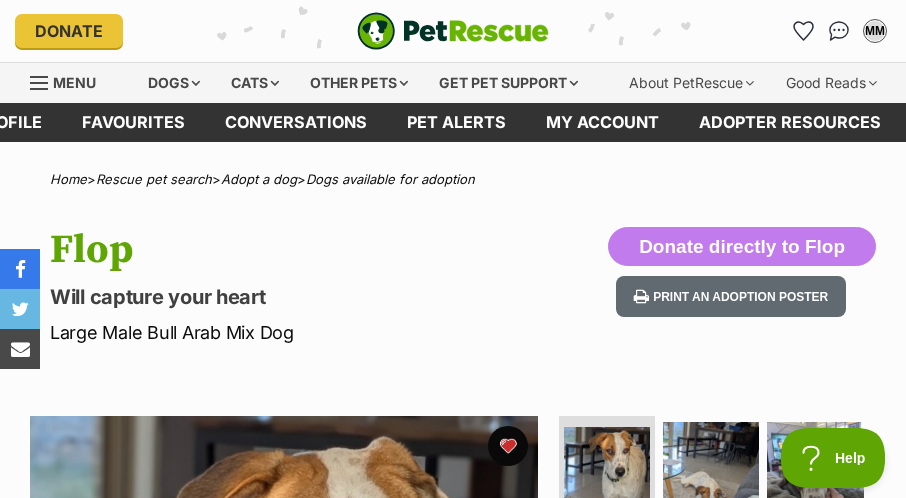 click on "Will capture your heart" at bounding box center (304, 297) 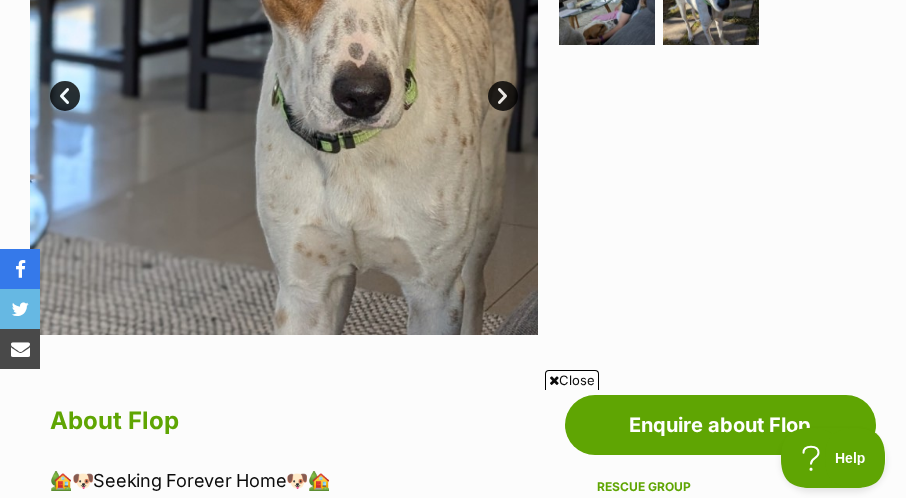 scroll, scrollTop: 800, scrollLeft: 0, axis: vertical 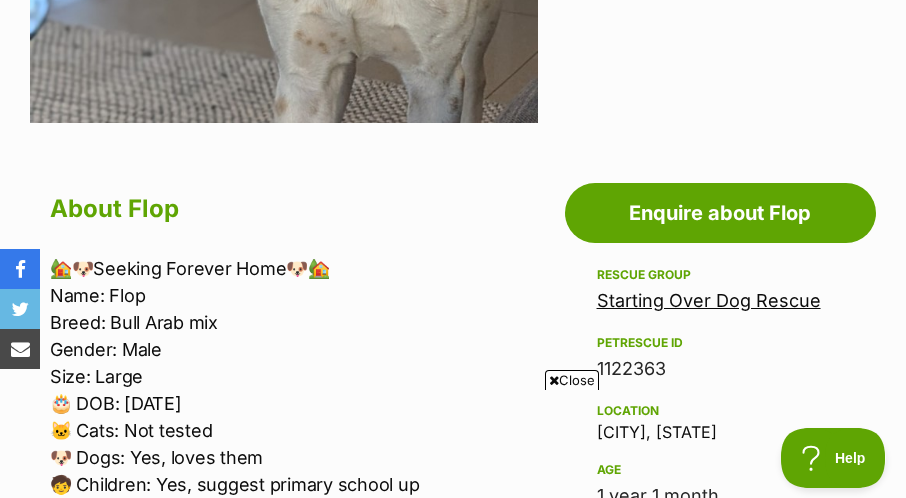 click on "Close" at bounding box center (572, 380) 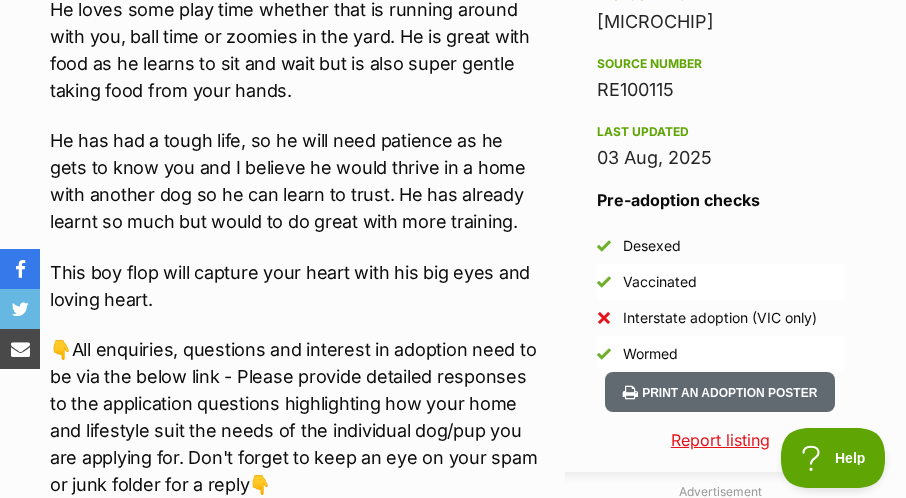 scroll, scrollTop: 1500, scrollLeft: 0, axis: vertical 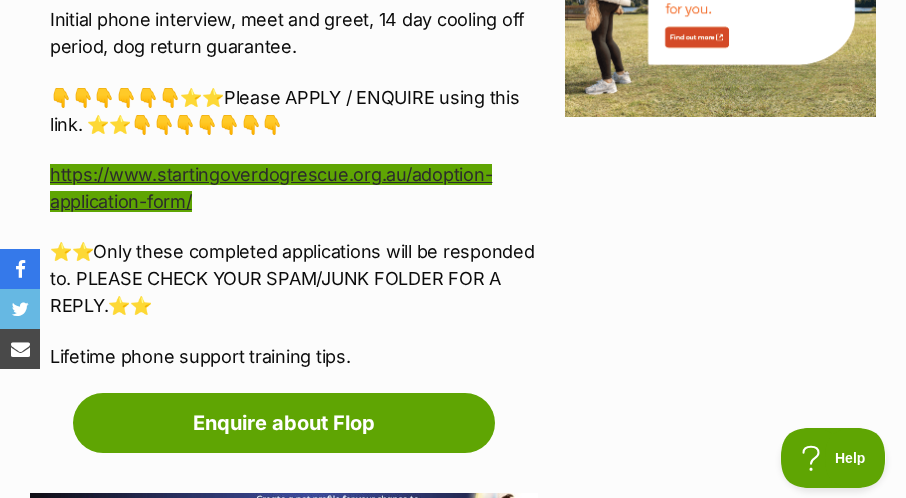 click on "https://www.startingoverdogrescue.org.au/adoption-application-form/" at bounding box center [271, 188] 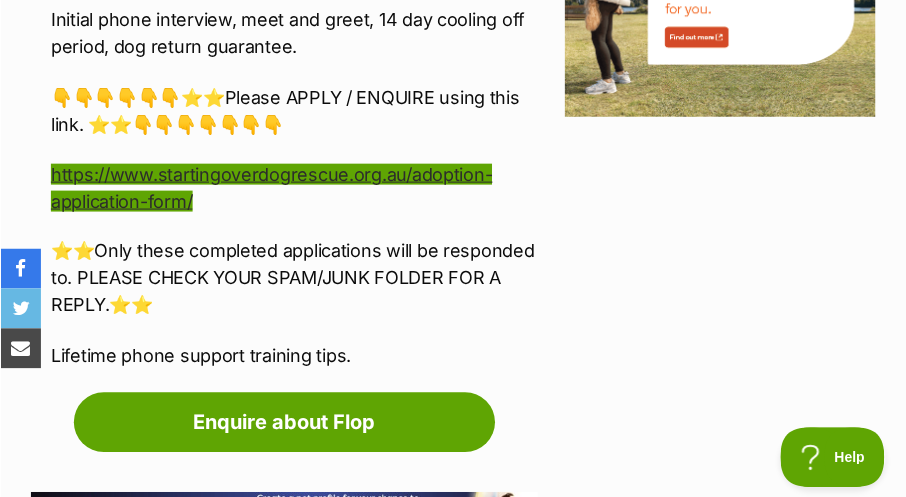scroll, scrollTop: 0, scrollLeft: 0, axis: both 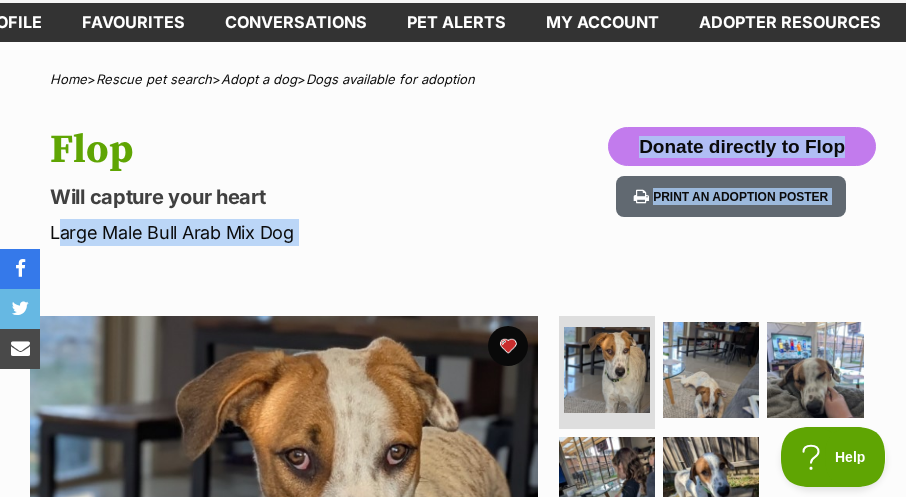 drag, startPoint x: 53, startPoint y: 230, endPoint x: 282, endPoint y: 237, distance: 229.10696 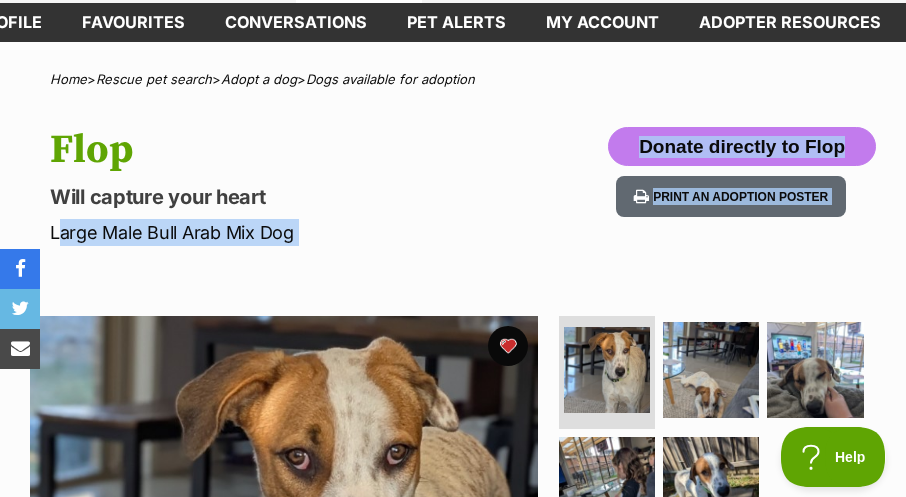 scroll, scrollTop: 0, scrollLeft: 0, axis: both 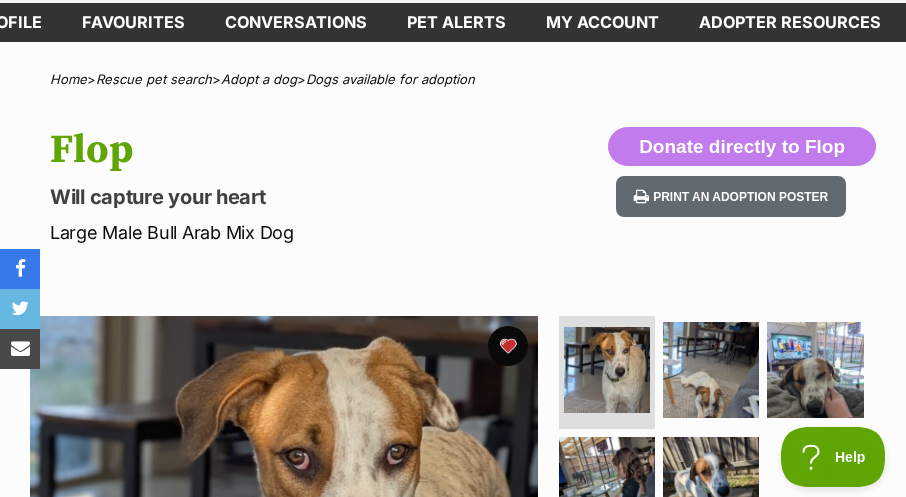 click on "Flop
Will capture your heart
Large Male Bull Arab Mix Dog" at bounding box center [304, 186] 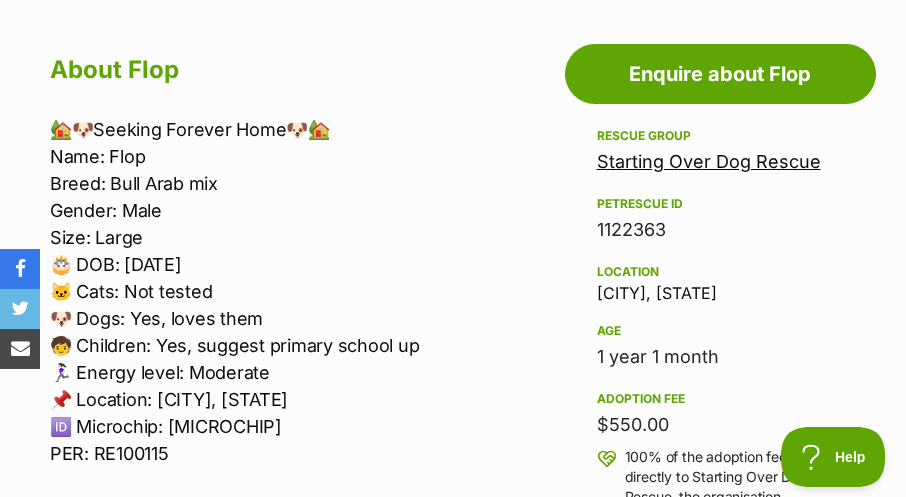 scroll, scrollTop: 1000, scrollLeft: 0, axis: vertical 